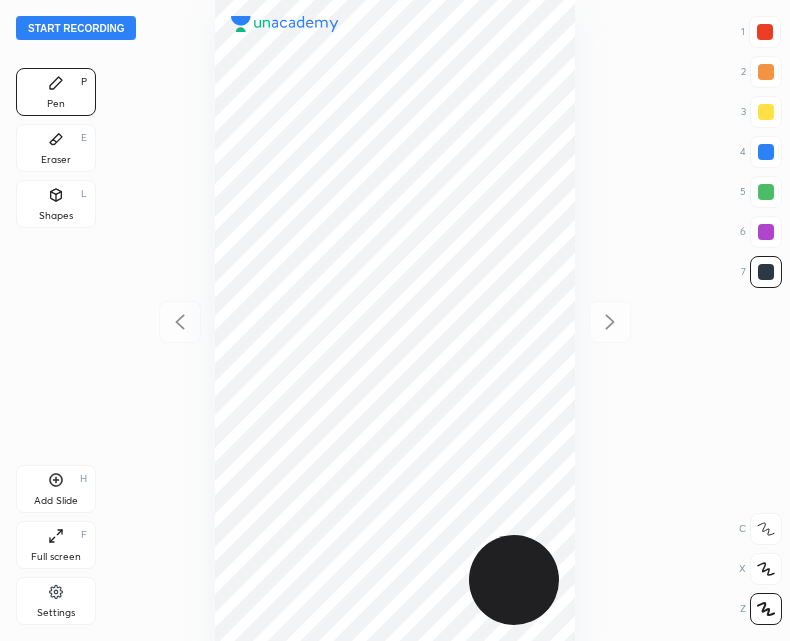 scroll, scrollTop: 0, scrollLeft: 0, axis: both 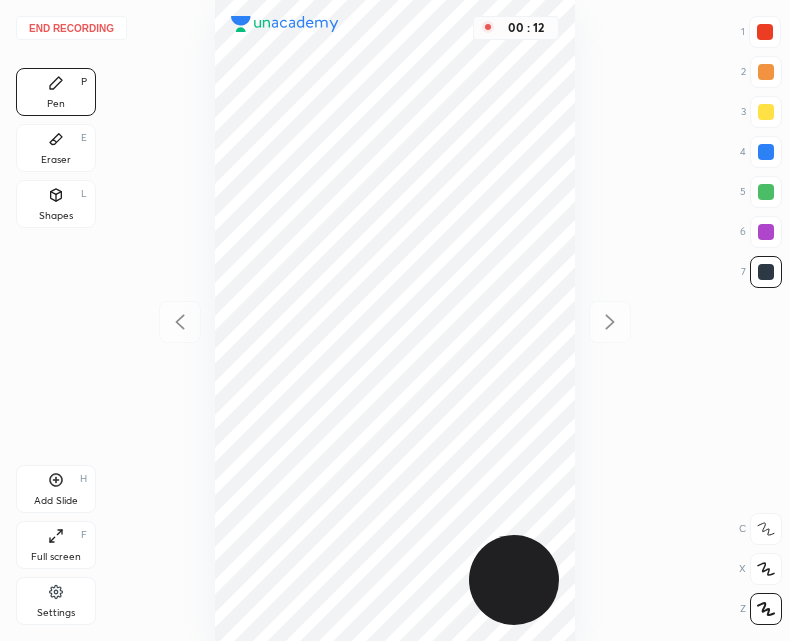 click on "Shapes L" at bounding box center [56, 204] 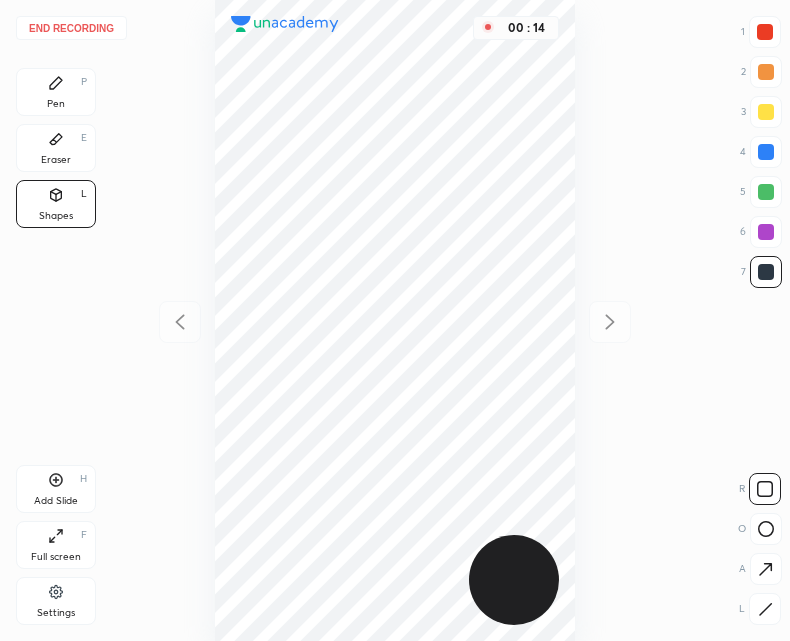 click 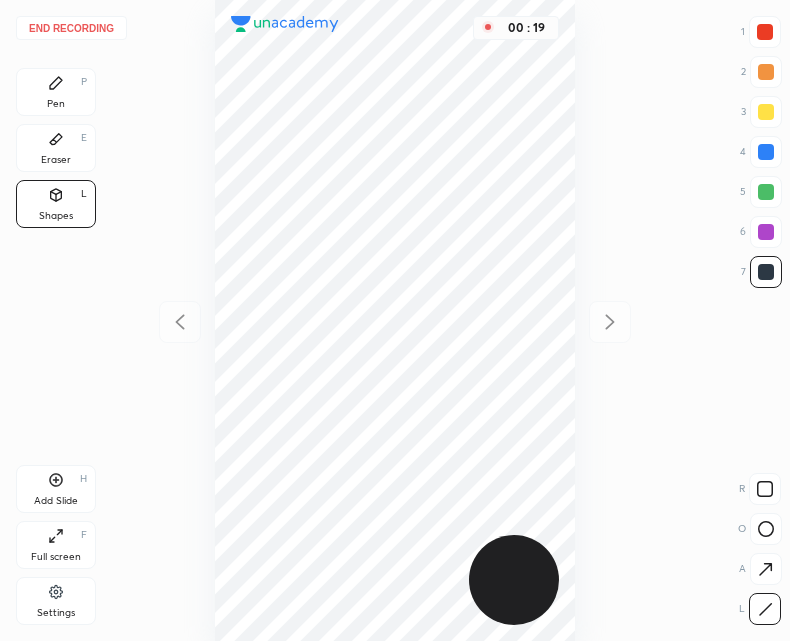 click on "Pen P" at bounding box center (56, 92) 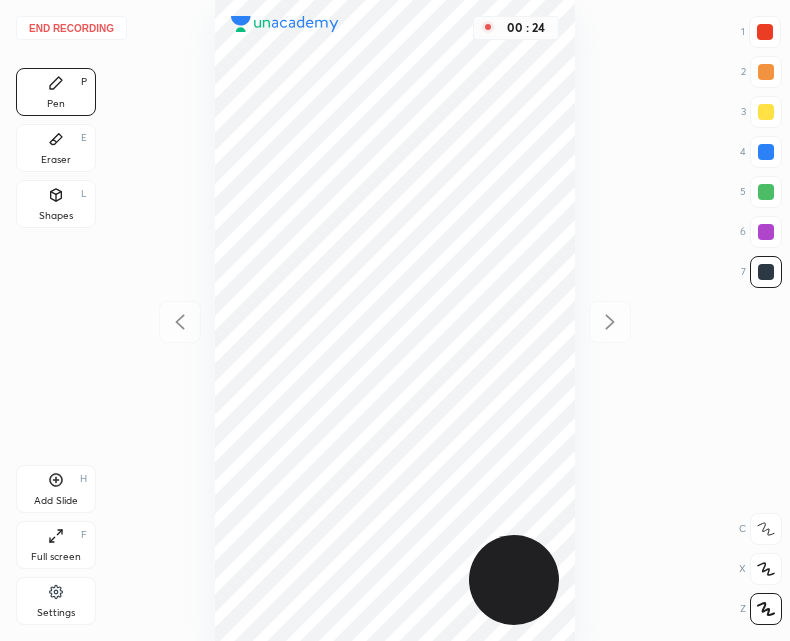 click on "Shapes" at bounding box center [56, 216] 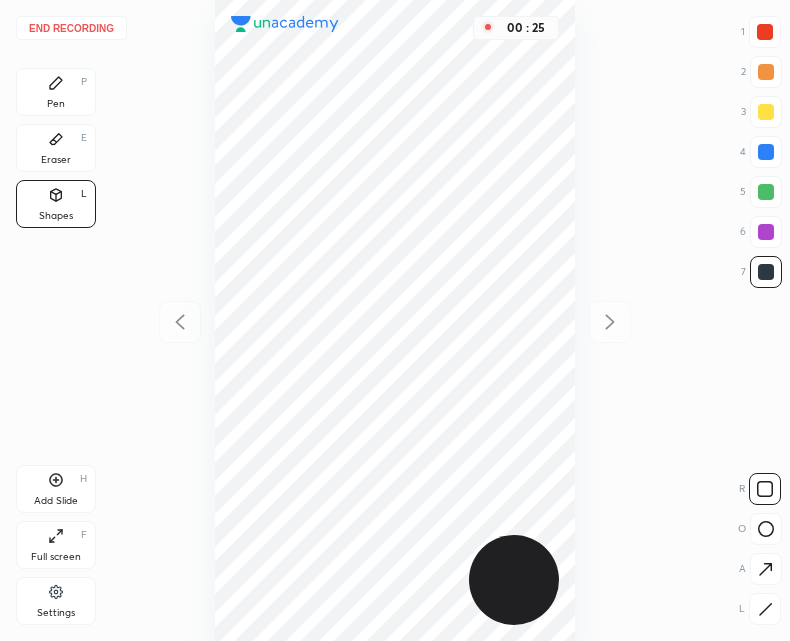 click at bounding box center (765, 609) 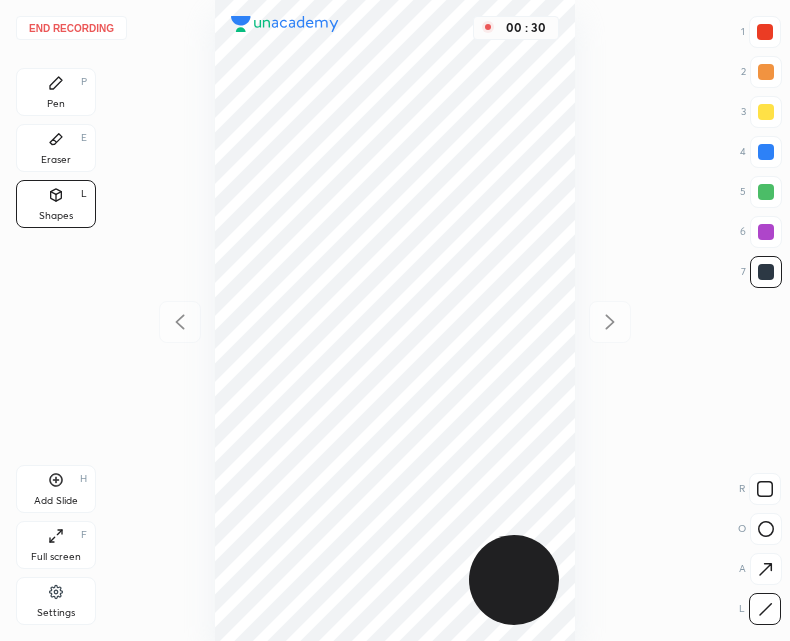 click on "Pen" at bounding box center [56, 104] 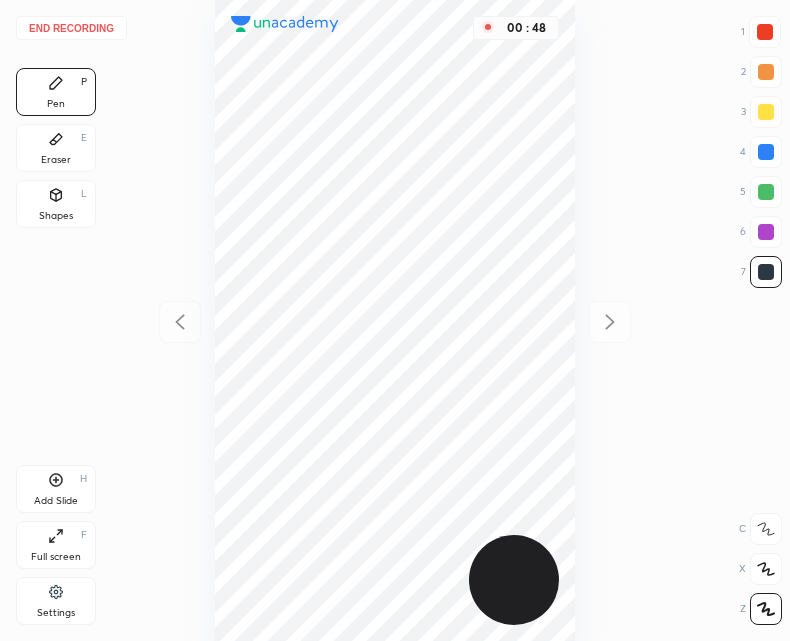 click at bounding box center [765, 32] 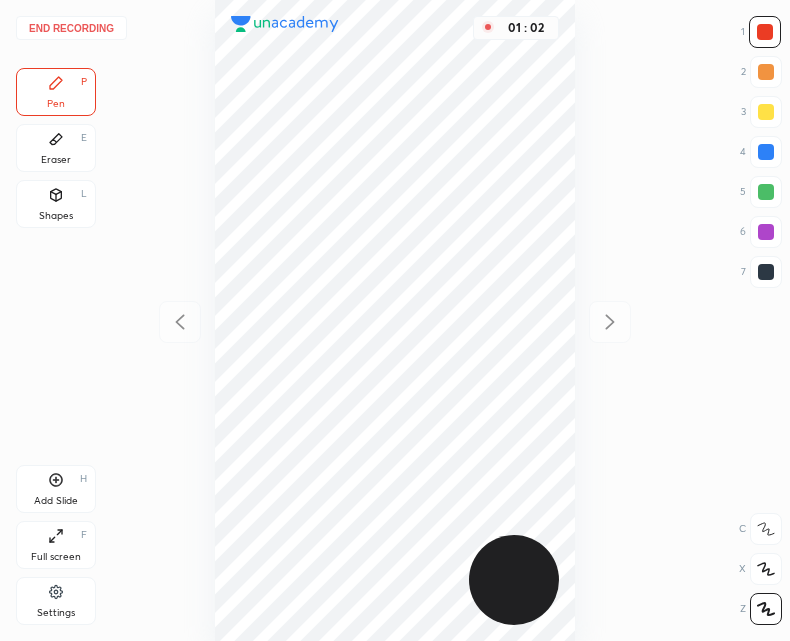 click at bounding box center [766, 272] 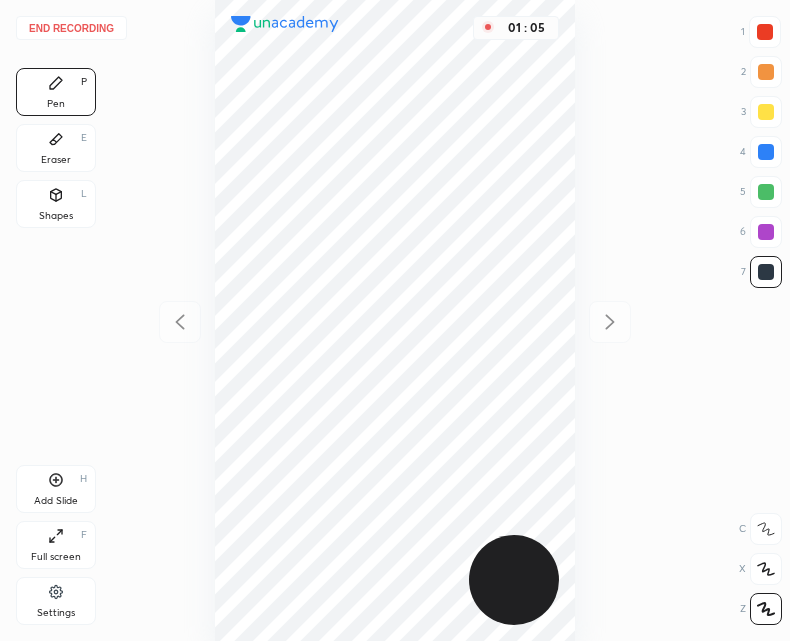 click on "Pen P Eraser E Shapes L" at bounding box center (56, 152) 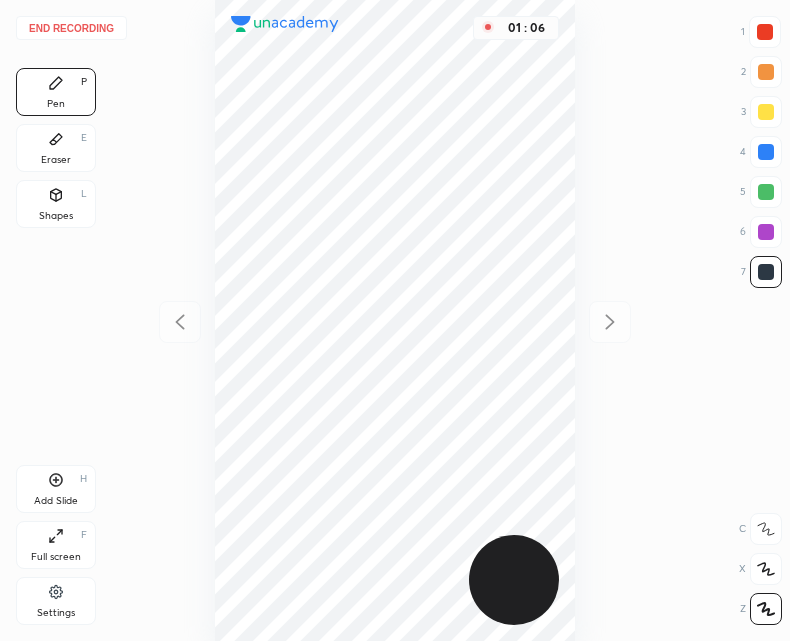click on "Shapes L" at bounding box center [56, 204] 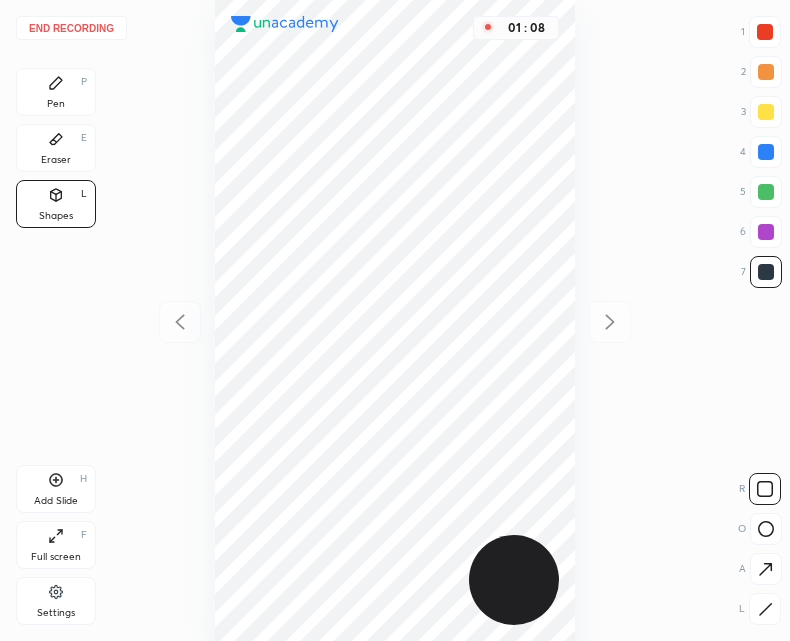 click 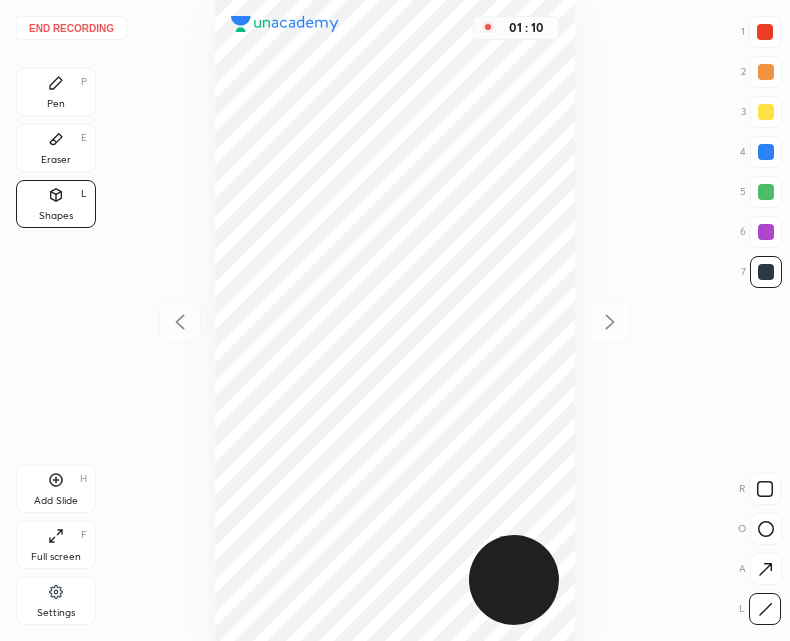 click at bounding box center (766, 272) 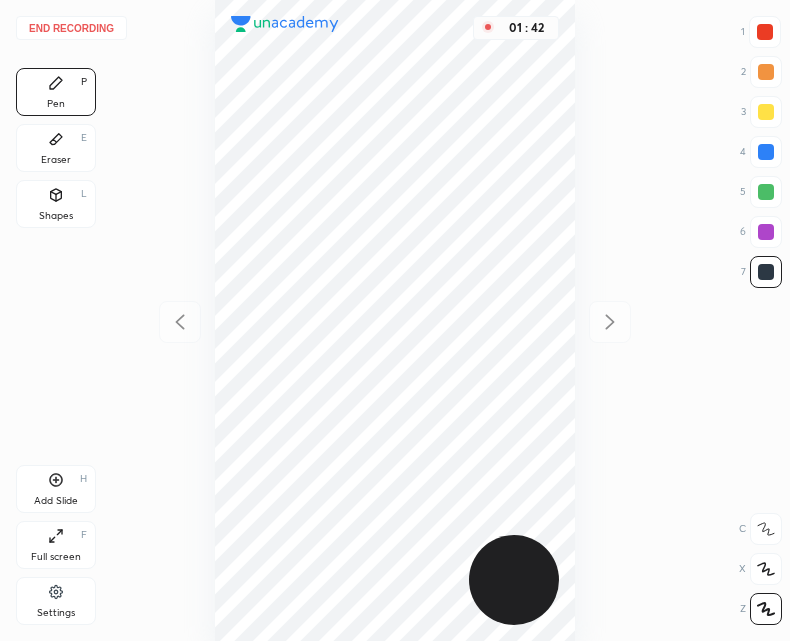 click on "Add Slide H" at bounding box center (56, 489) 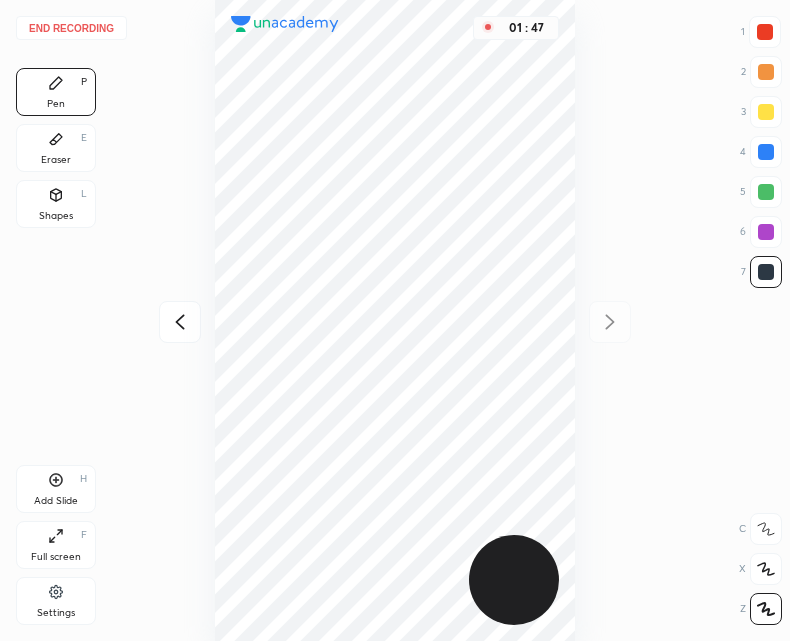 click on "Shapes L" at bounding box center [56, 204] 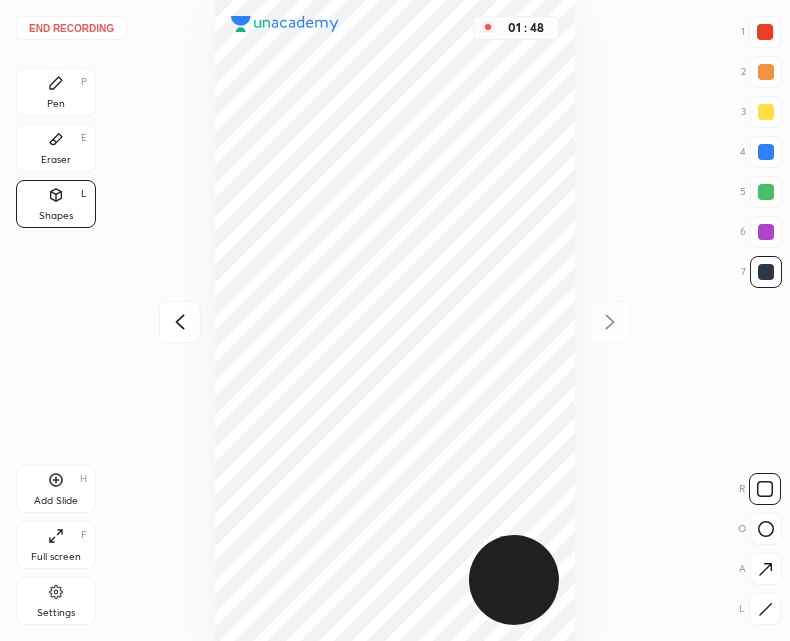 click on "Pen P" at bounding box center [56, 92] 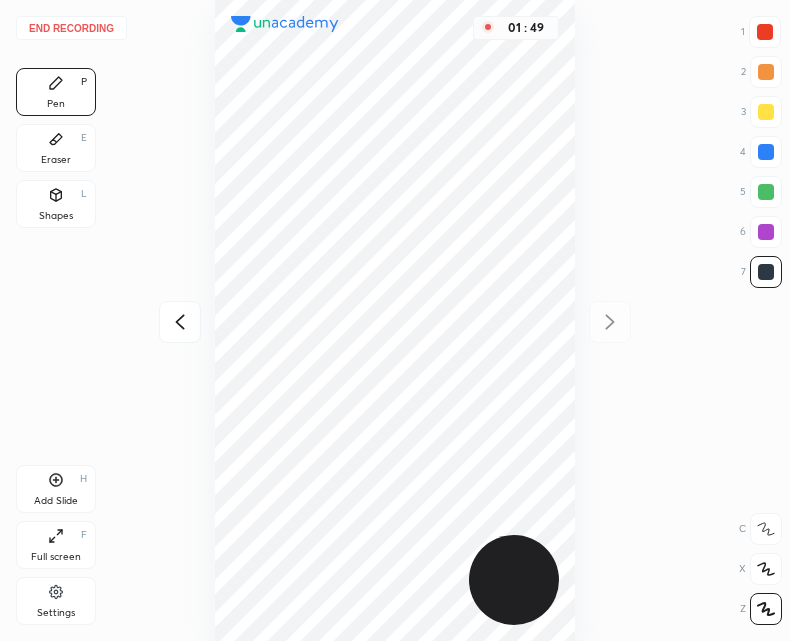 click 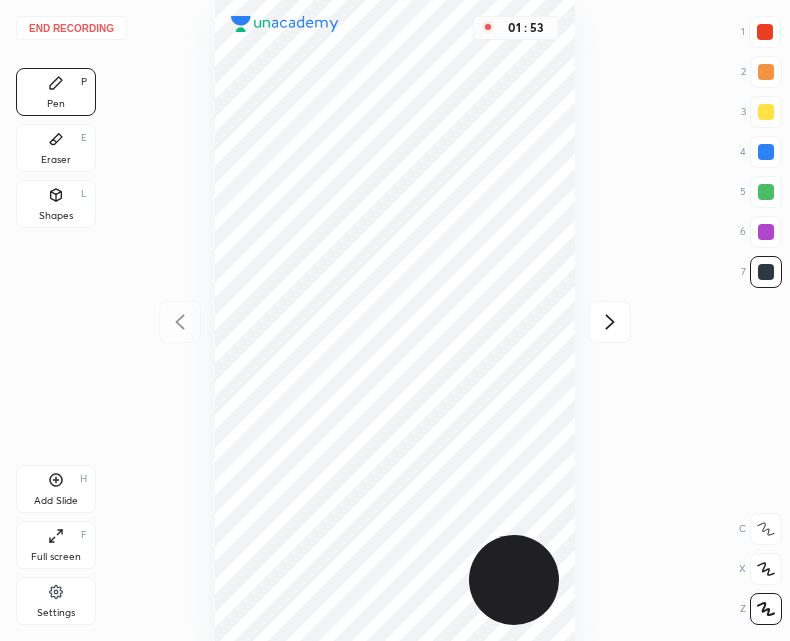 click 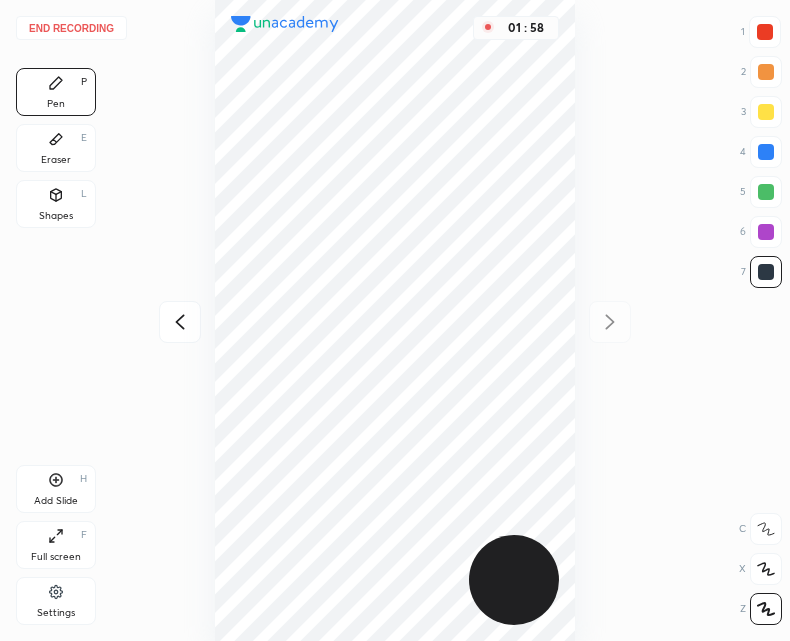 click at bounding box center [180, 322] 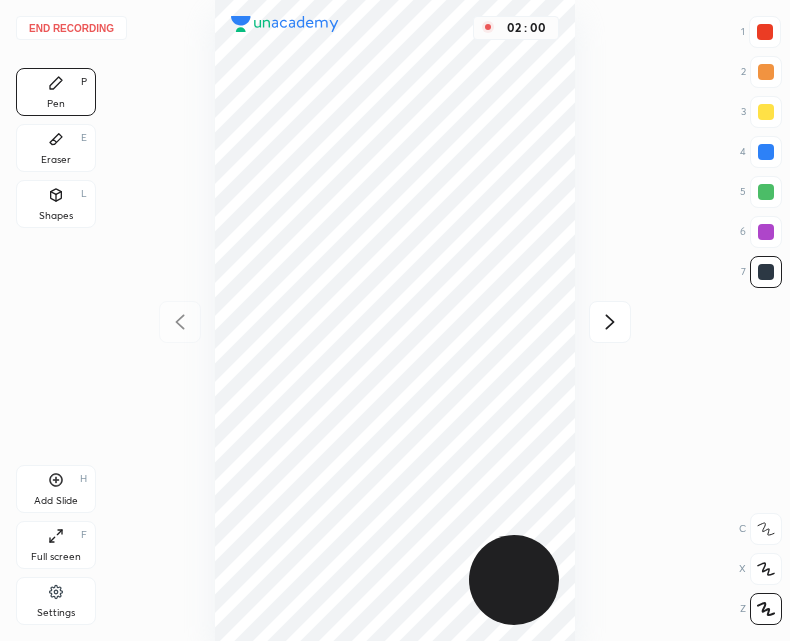 click 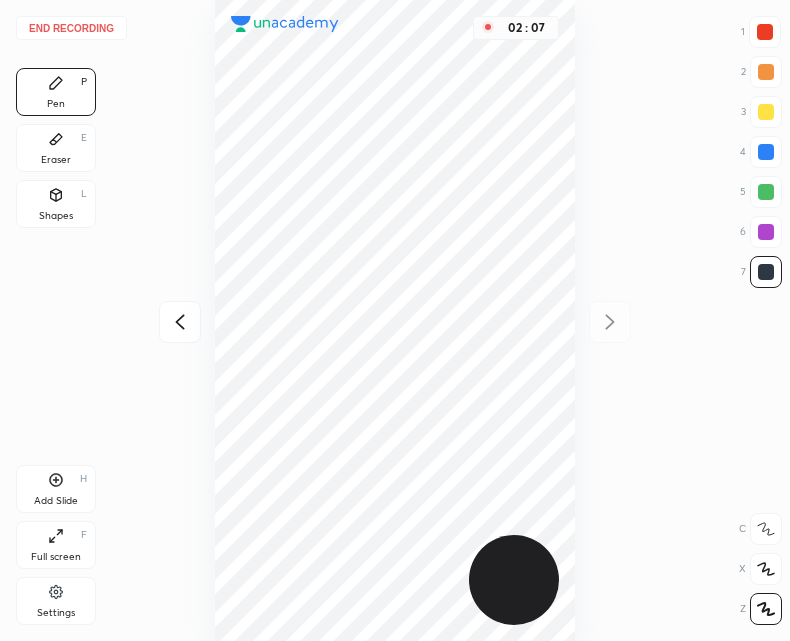 click 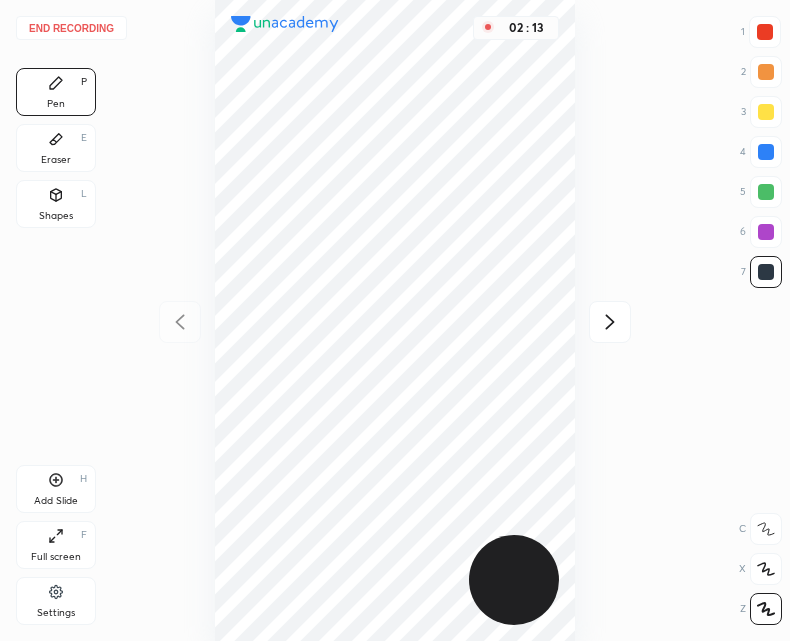 click 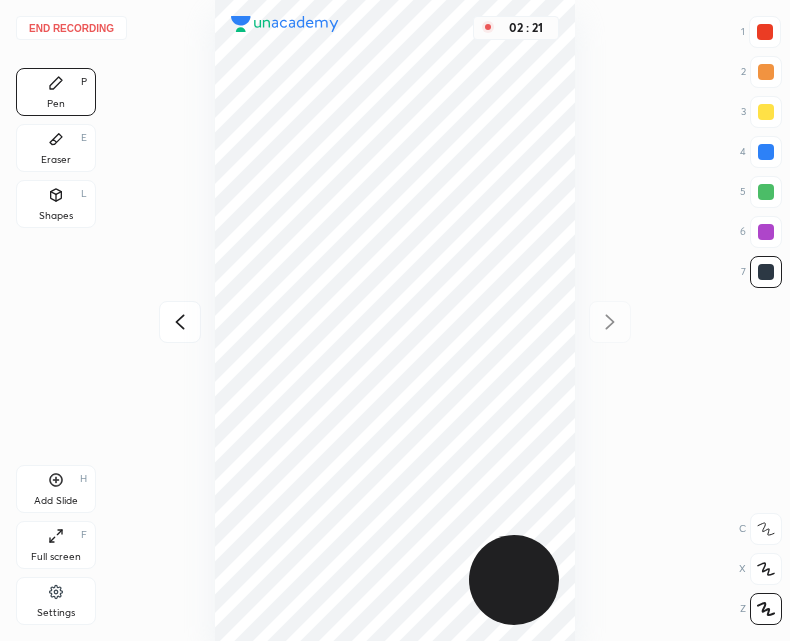 click 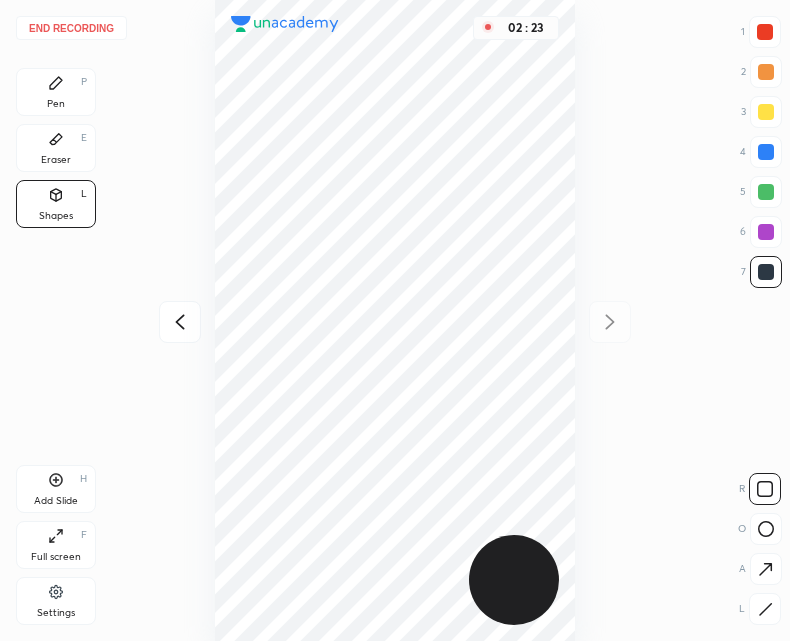 click on "Pen P" at bounding box center (56, 92) 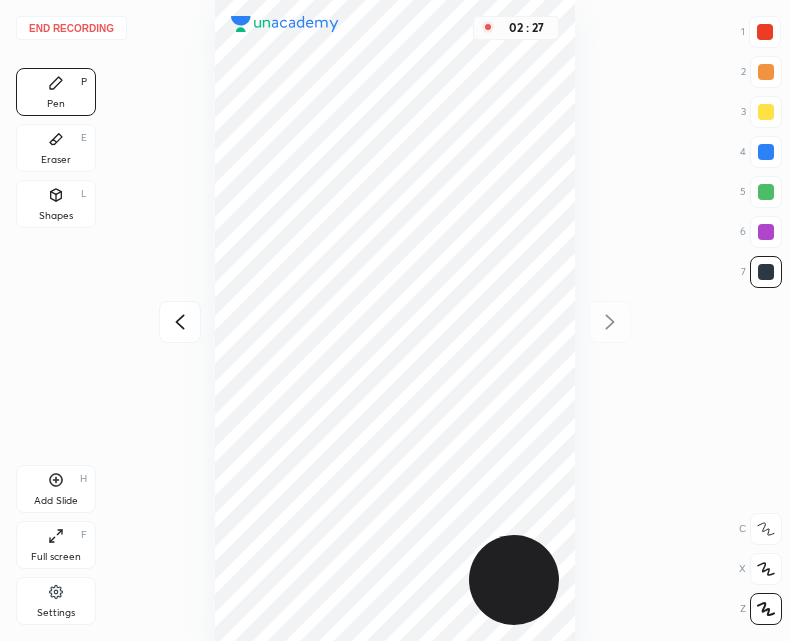 click at bounding box center [180, 322] 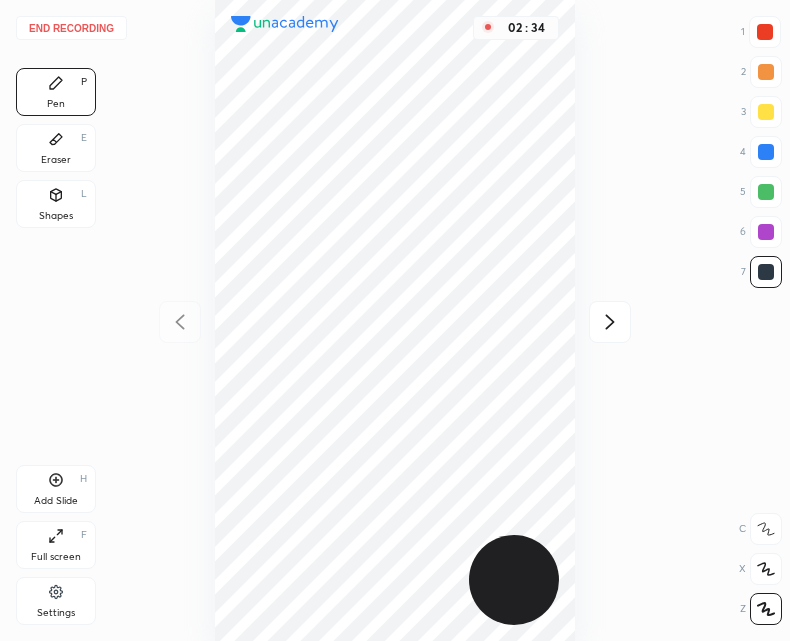 click 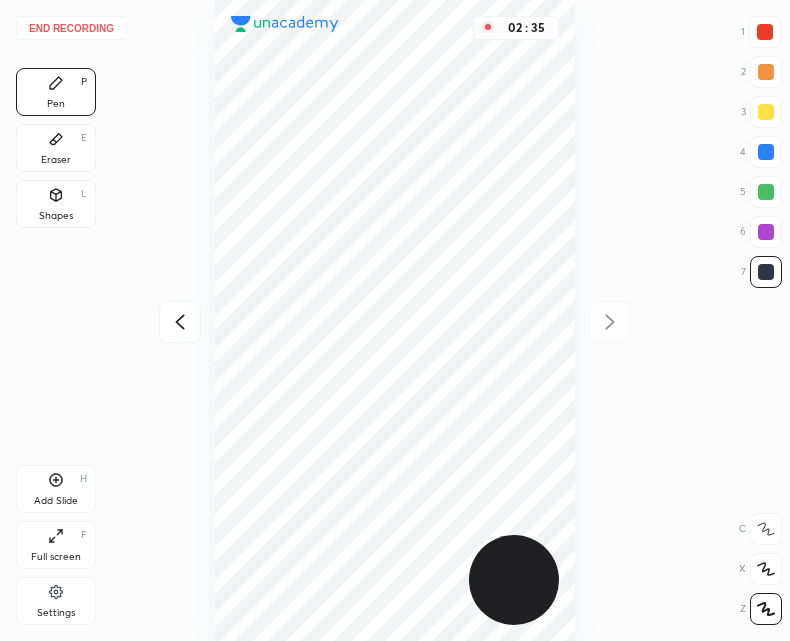 click on "Add Slide H" at bounding box center (56, 489) 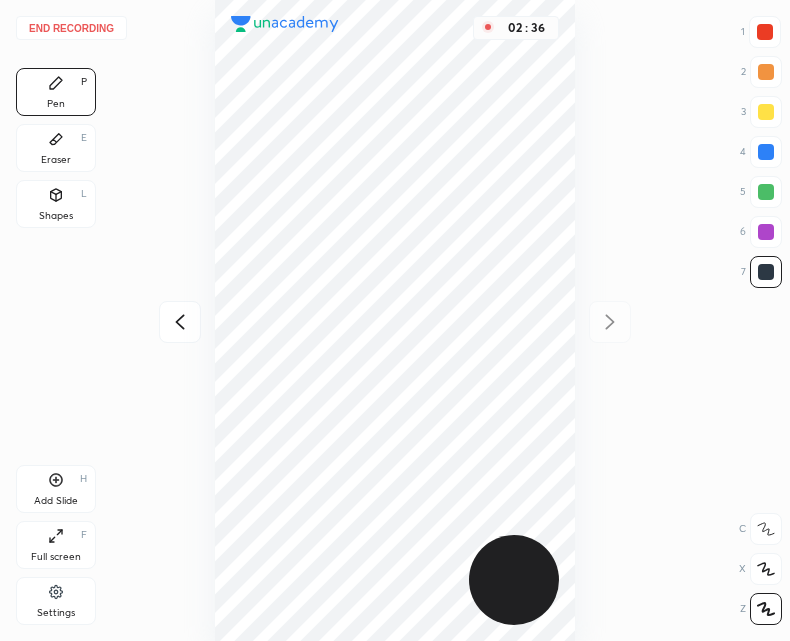 click 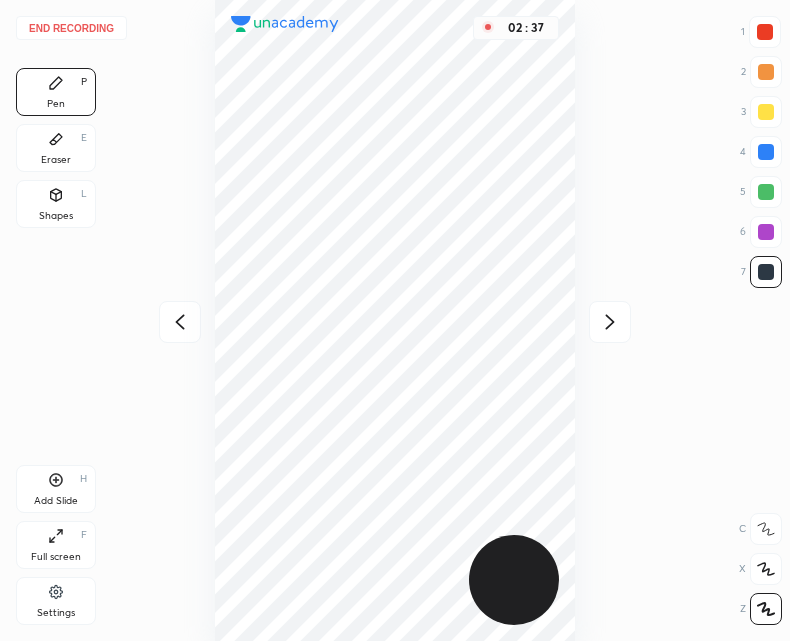 click 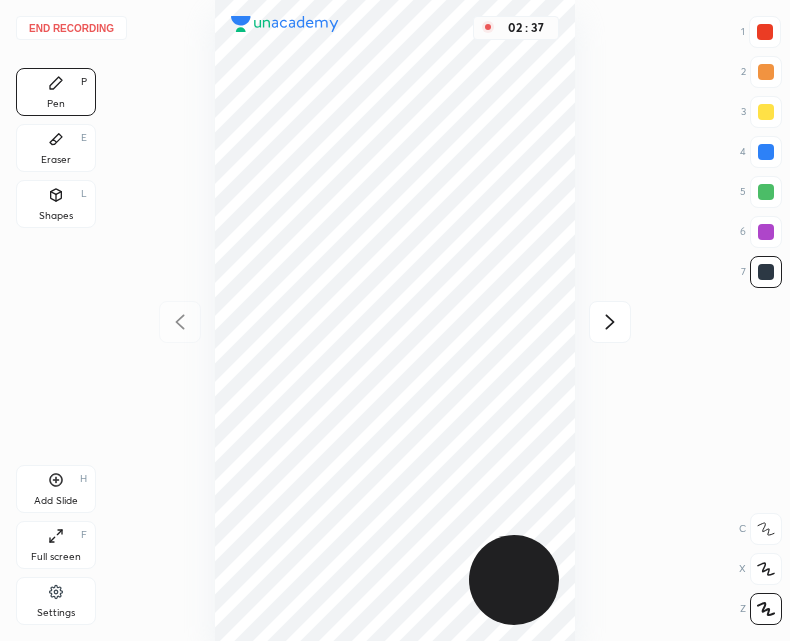 click on "Add Slide H" at bounding box center (56, 489) 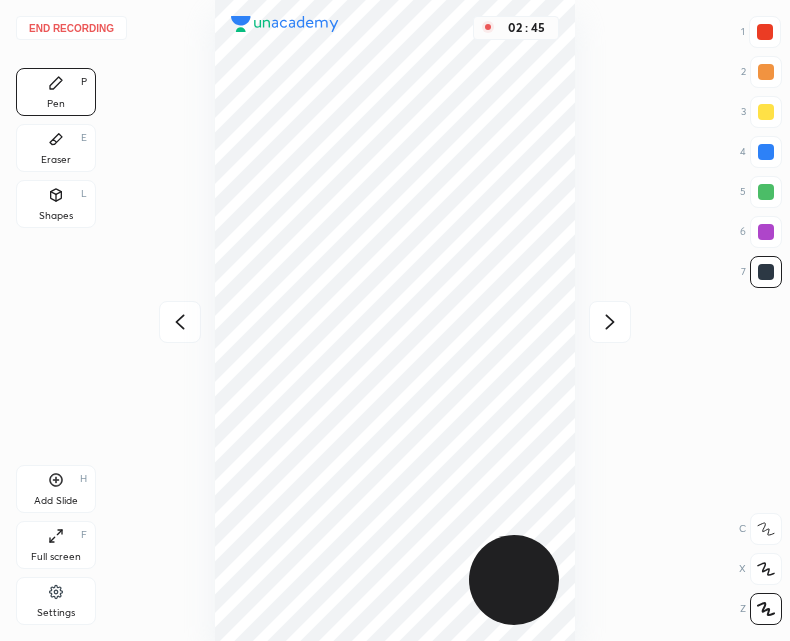 click on "End recording 1 2 3 4 5 6 7 R O A L C X Z   Erase all C X Z Pen P Eraser E Shapes L Add Slide H Full screen F Settings [TIME]" at bounding box center [395, 320] 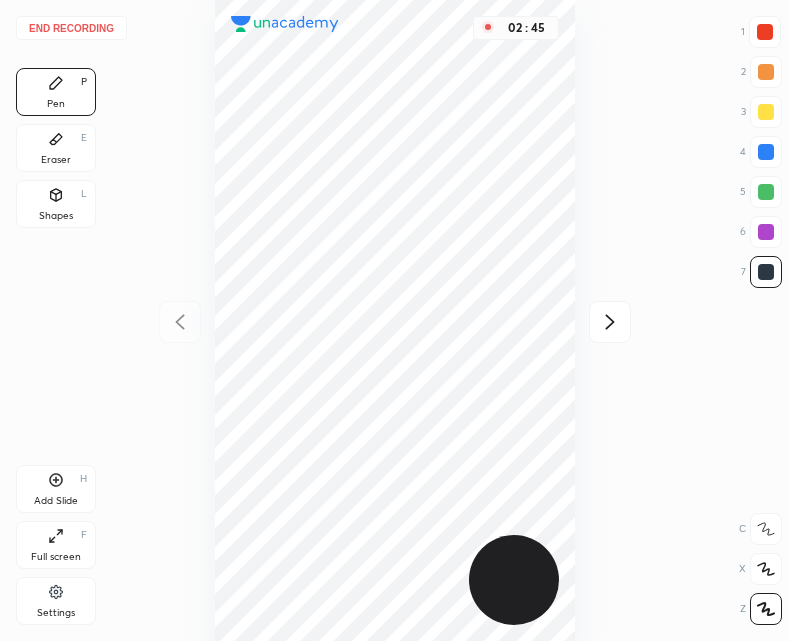 click on "02 : 45" at bounding box center (395, 320) 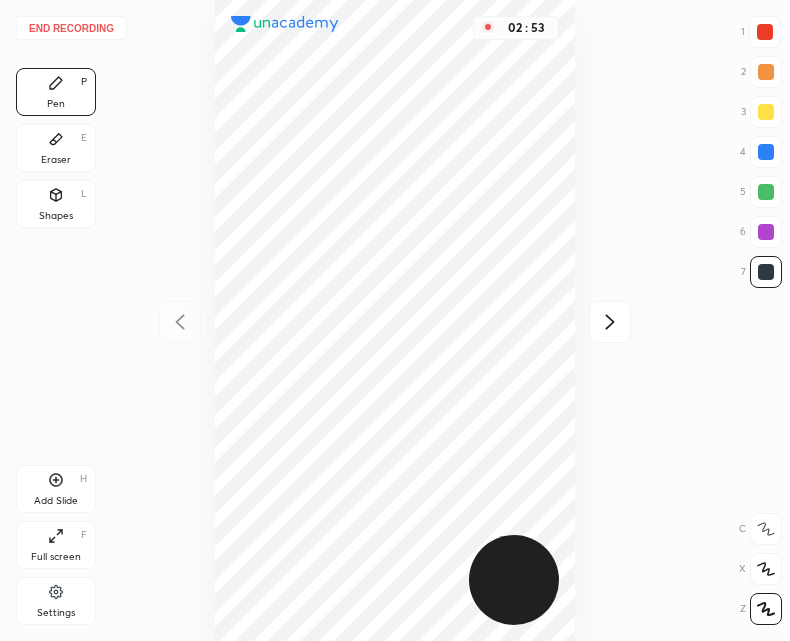 click 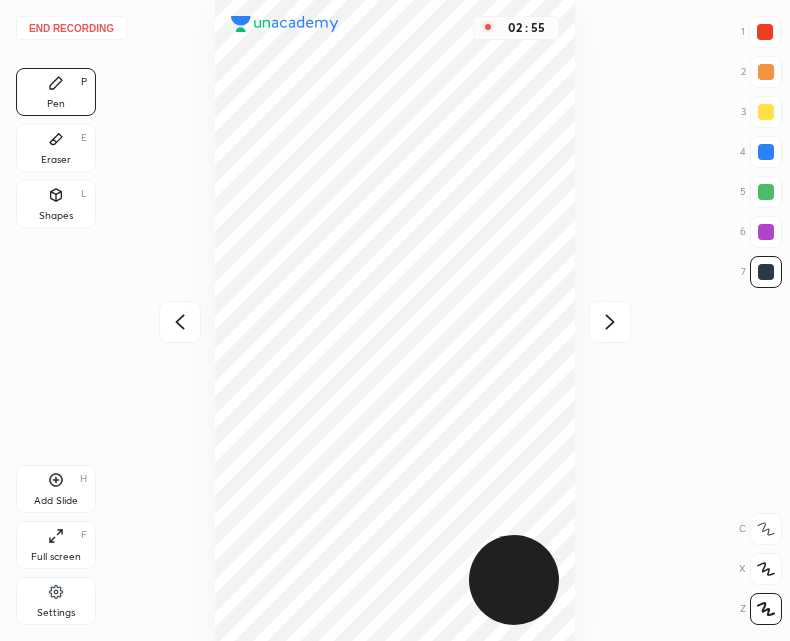 click 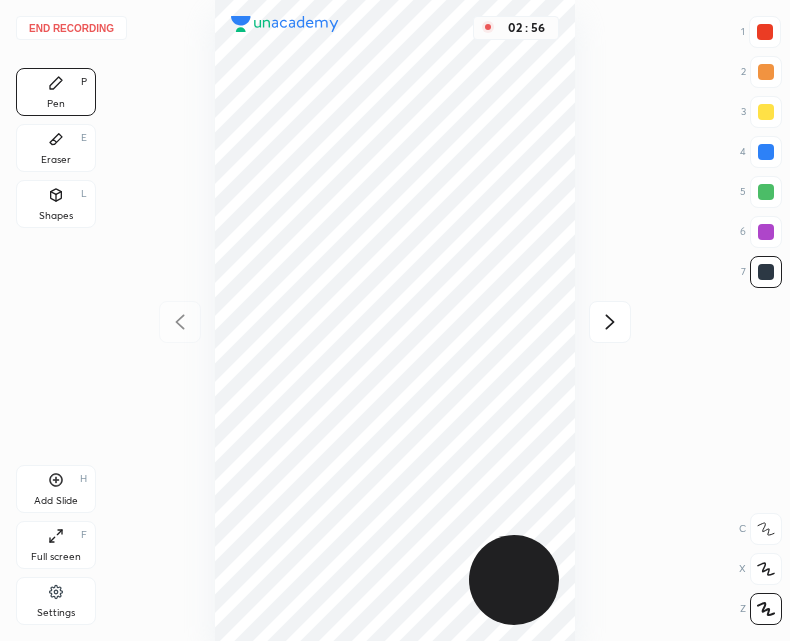 click 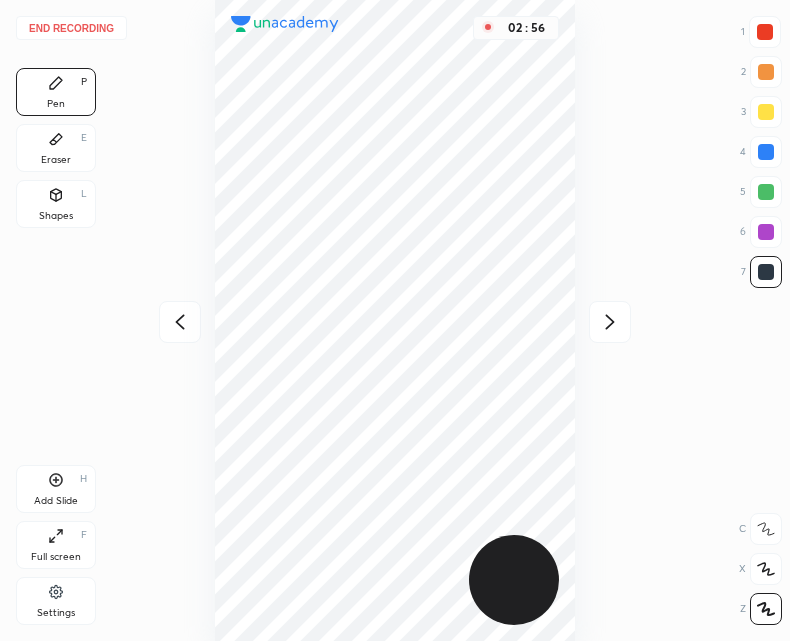 click 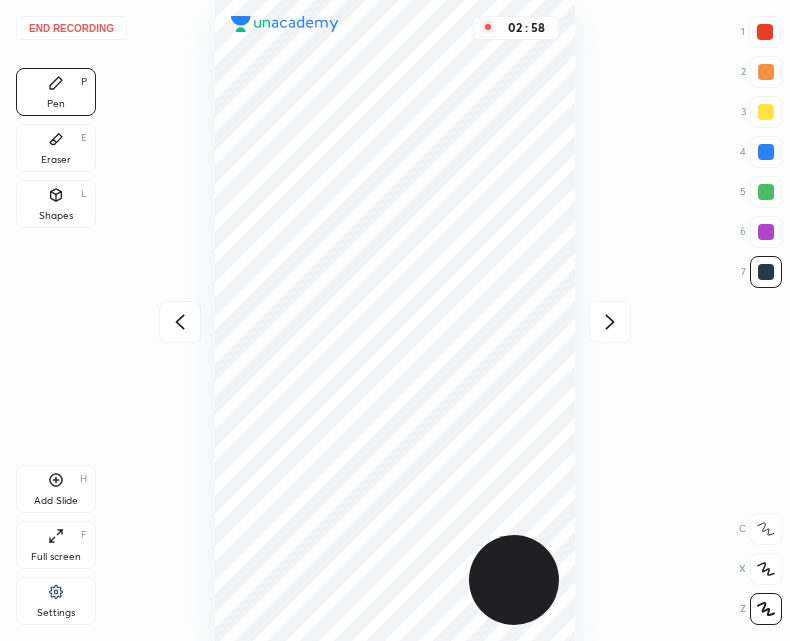 click 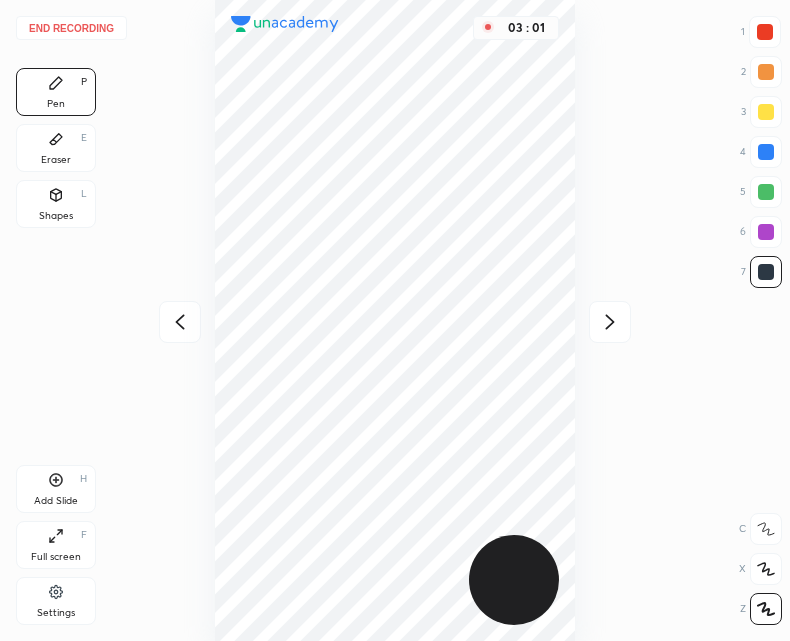 click 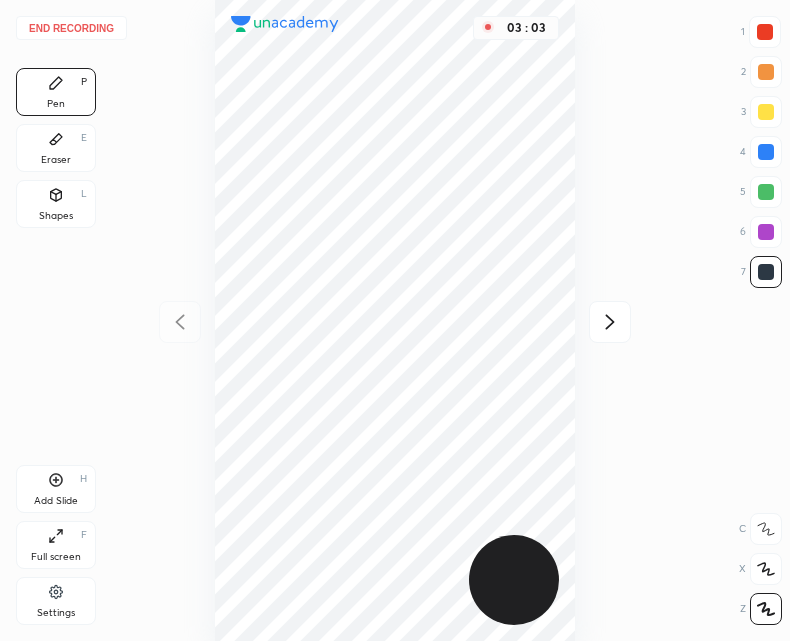 click 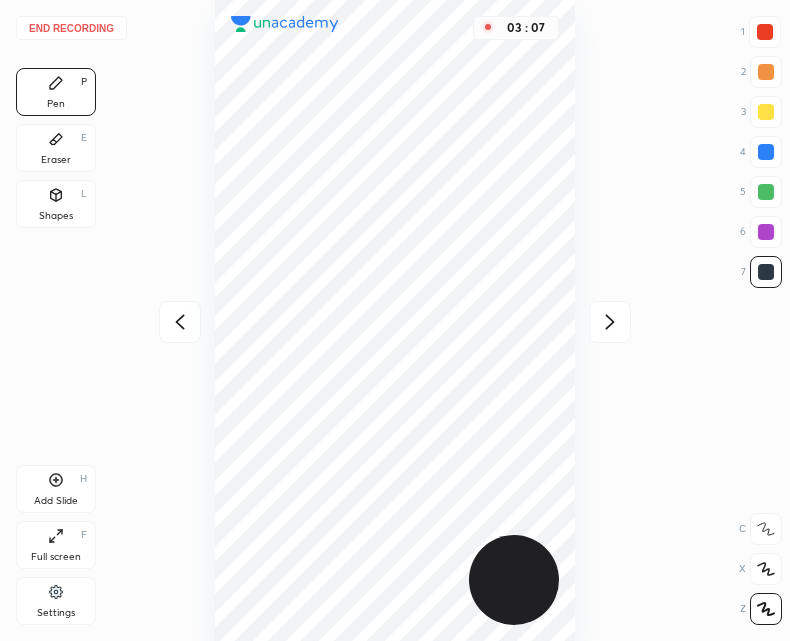 click 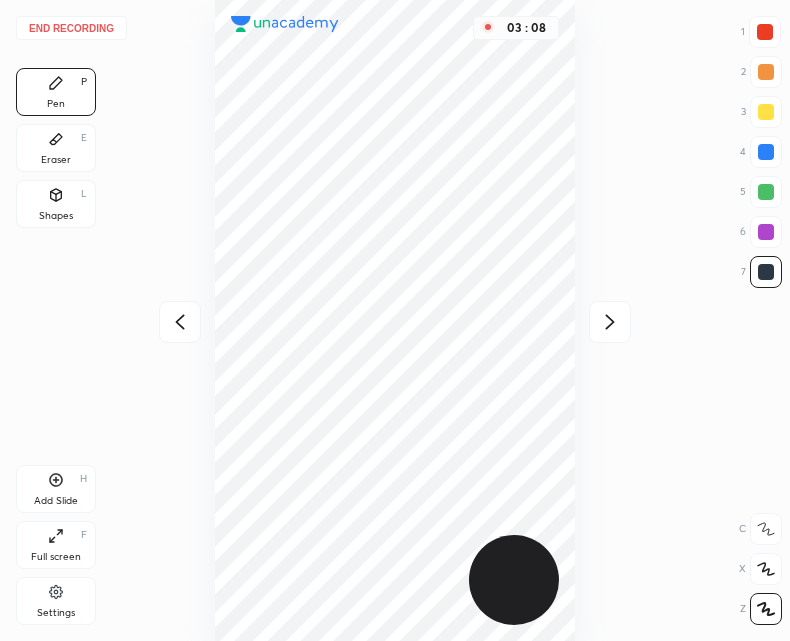 click at bounding box center [180, 322] 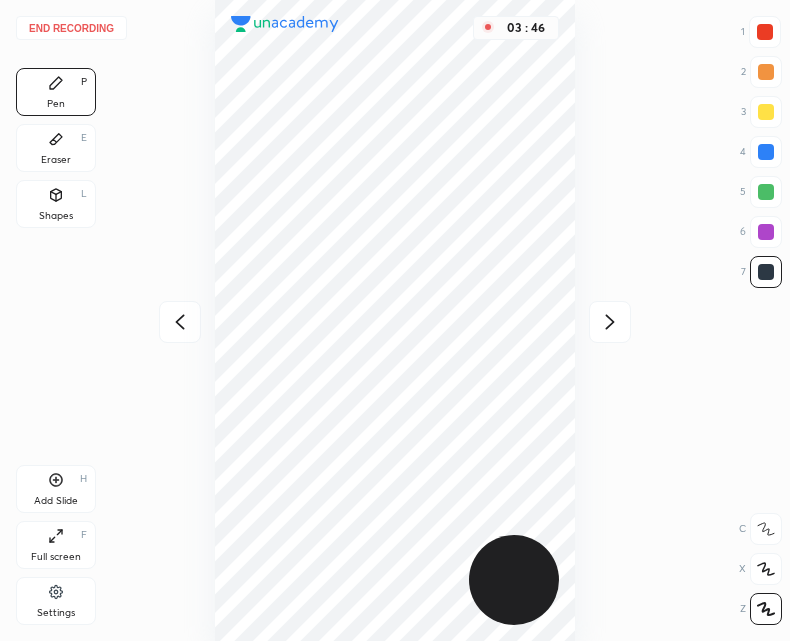 click 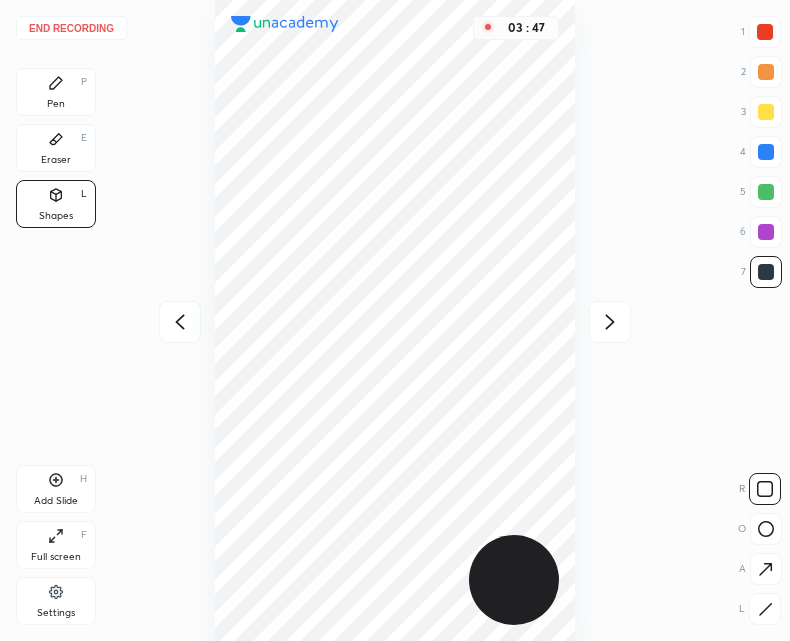 click on "Pen P" at bounding box center (56, 92) 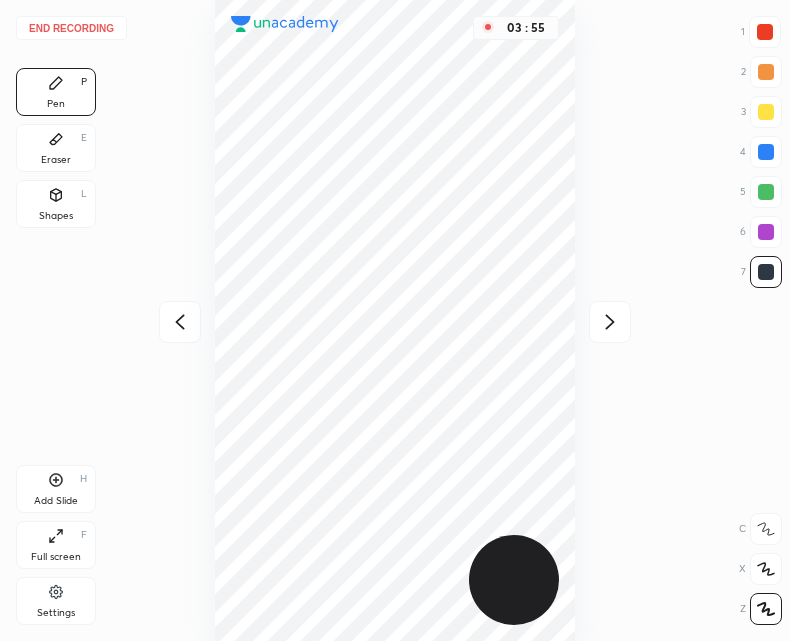 click 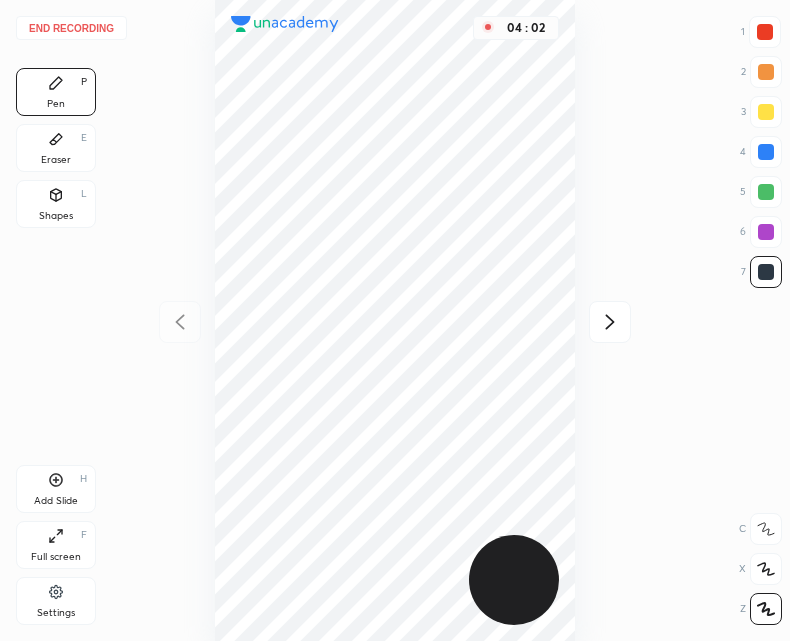 click on "Add Slide H" at bounding box center (56, 489) 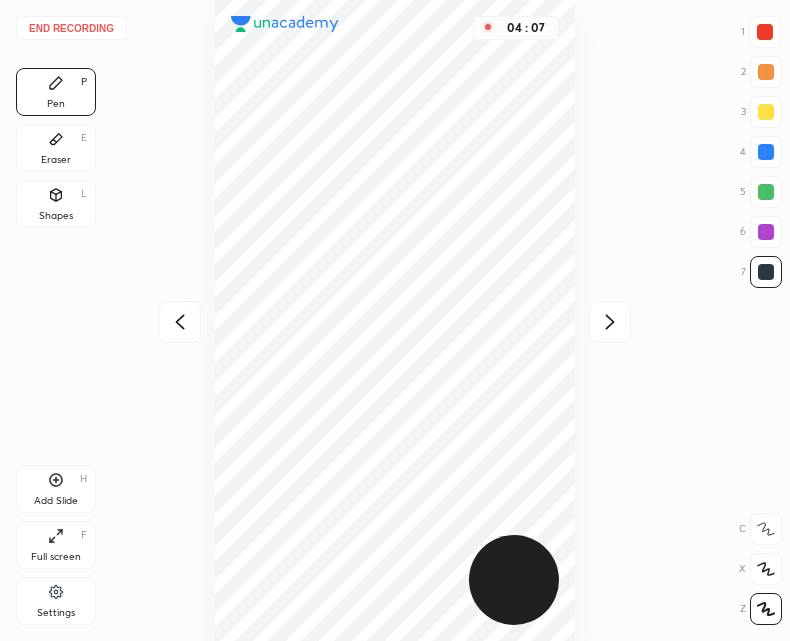 click 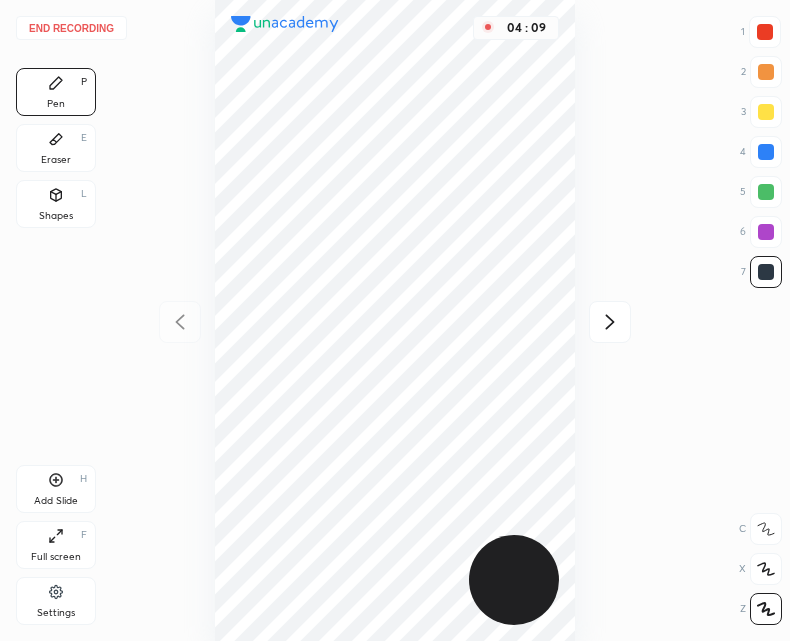 click 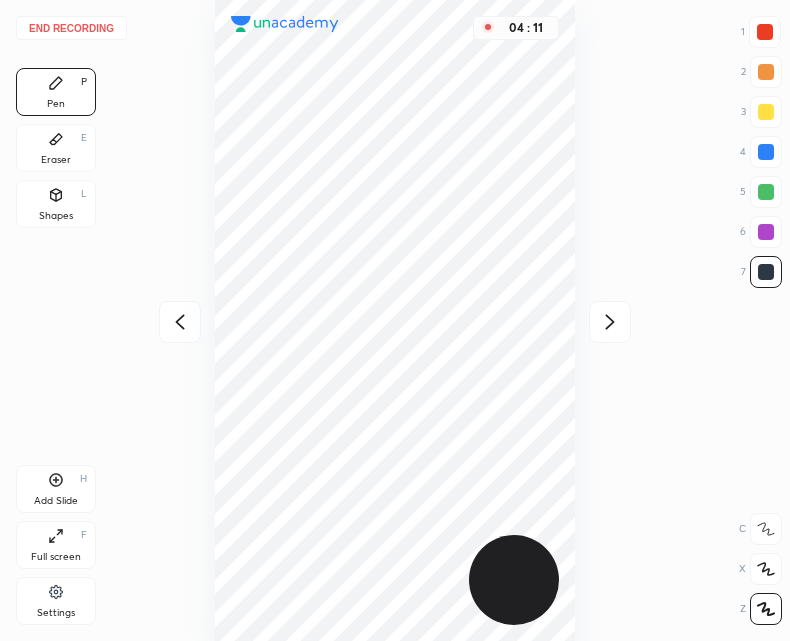 click 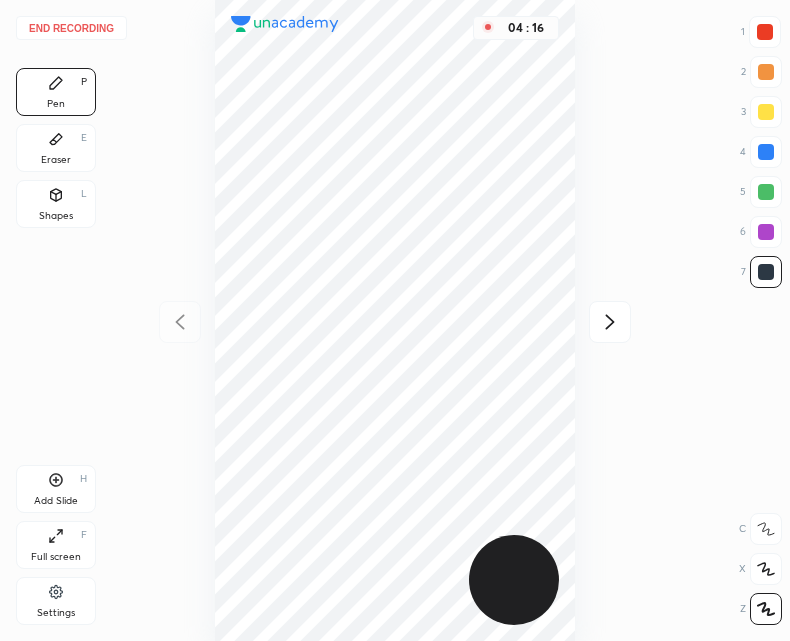 click 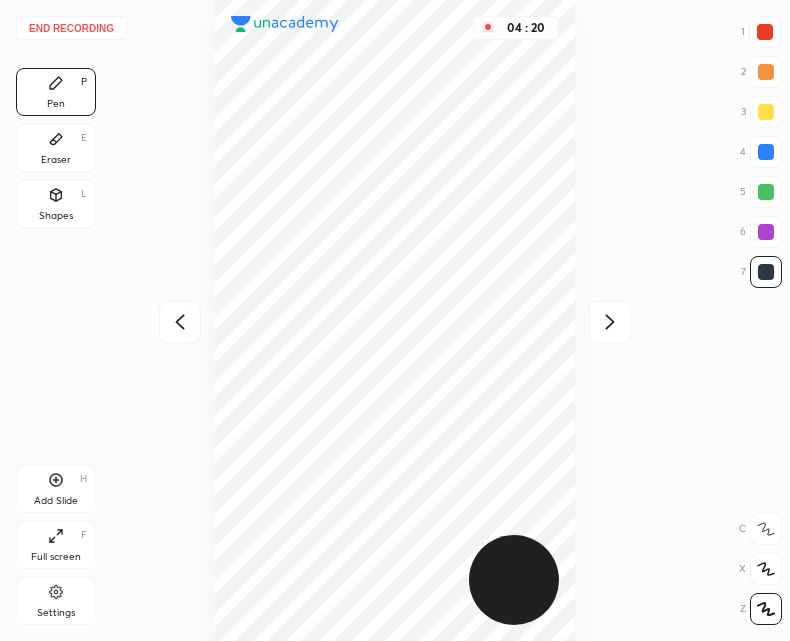click at bounding box center [180, 322] 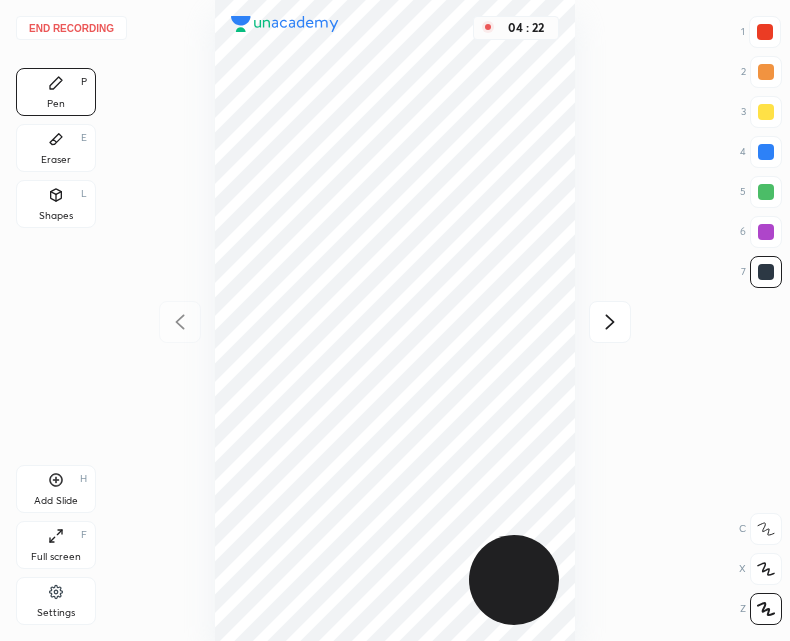 click 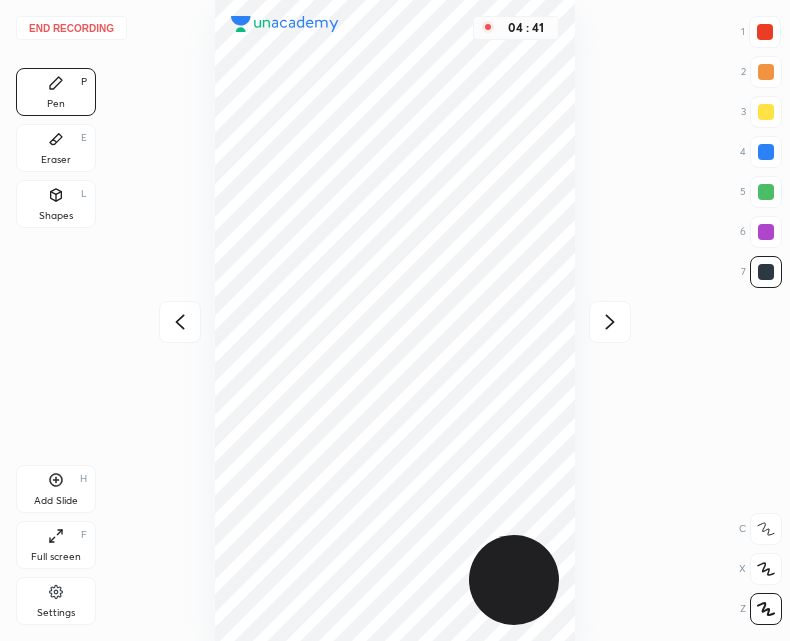 click 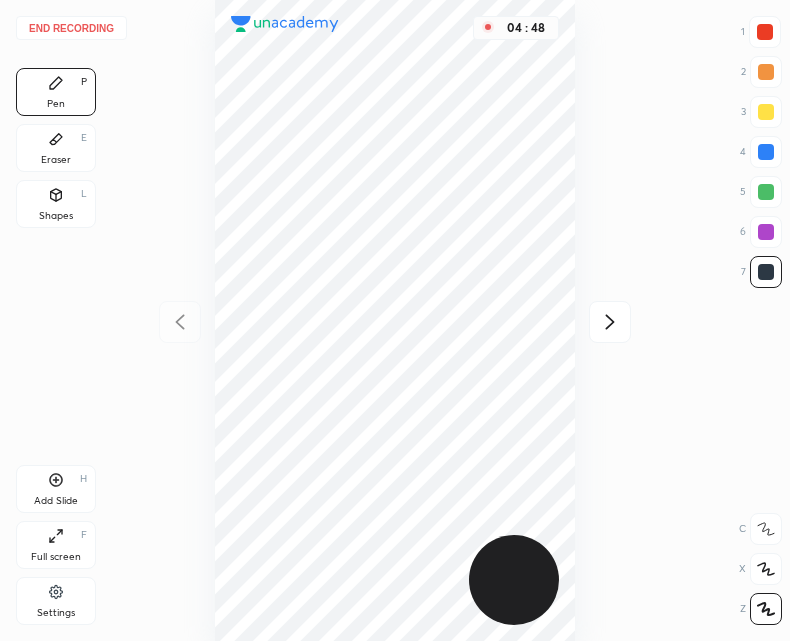 click 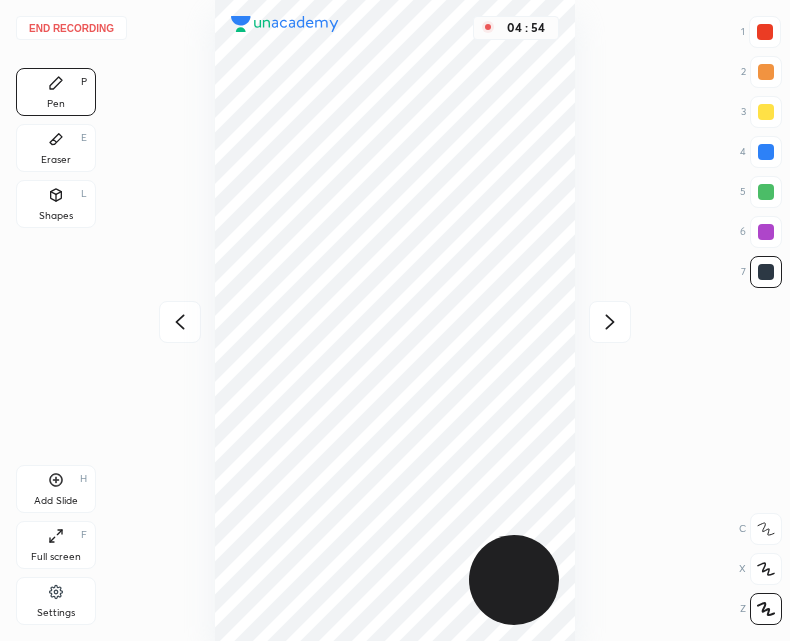 click at bounding box center (180, 322) 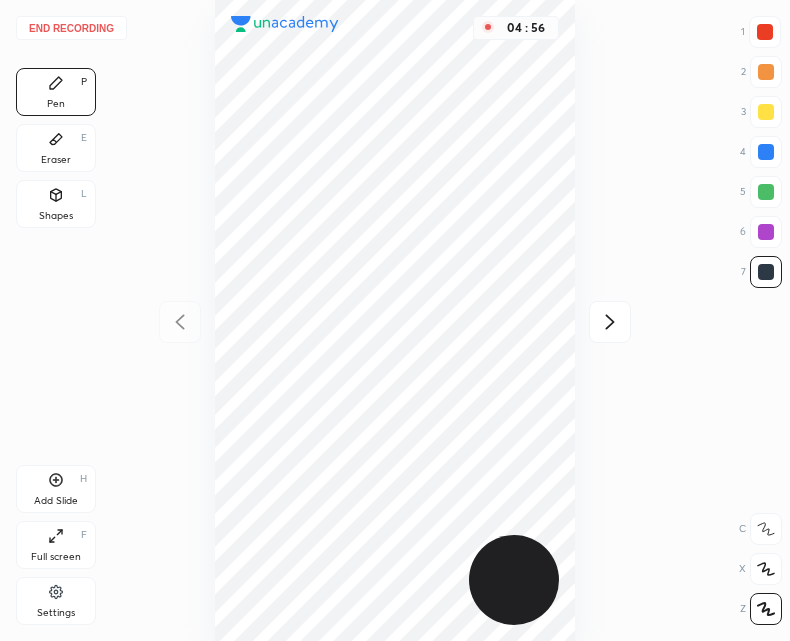 click 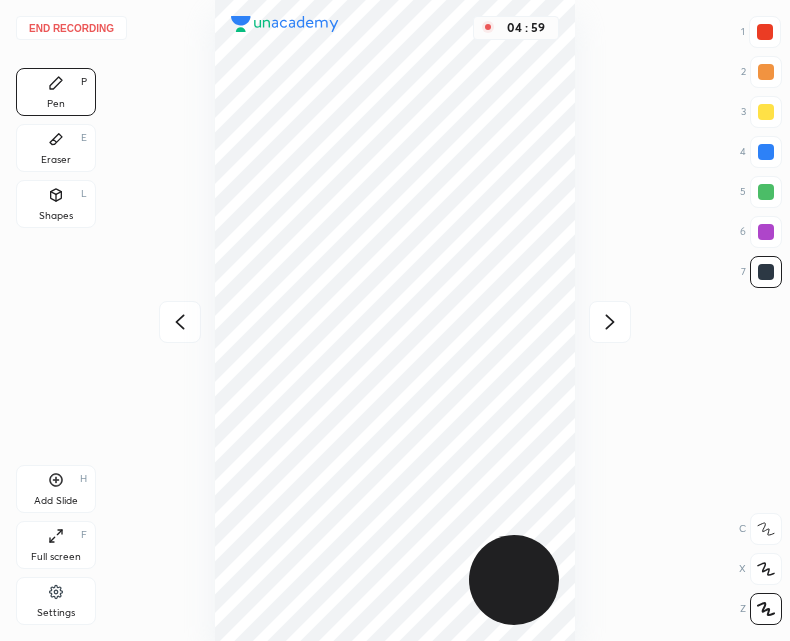 click 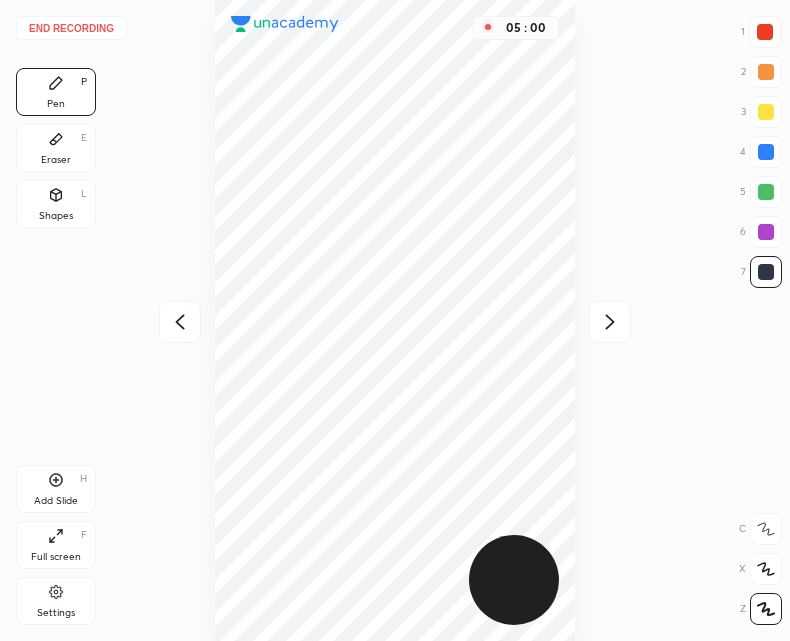 click 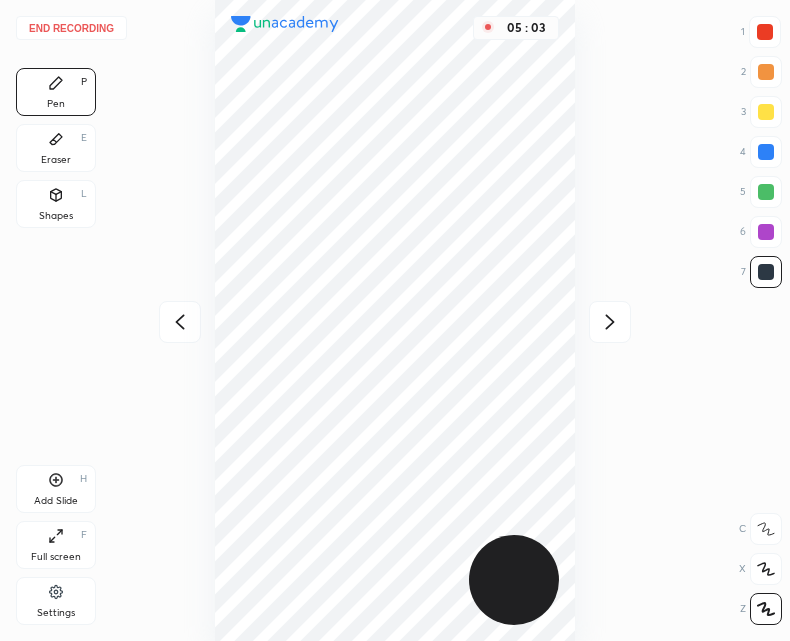 click 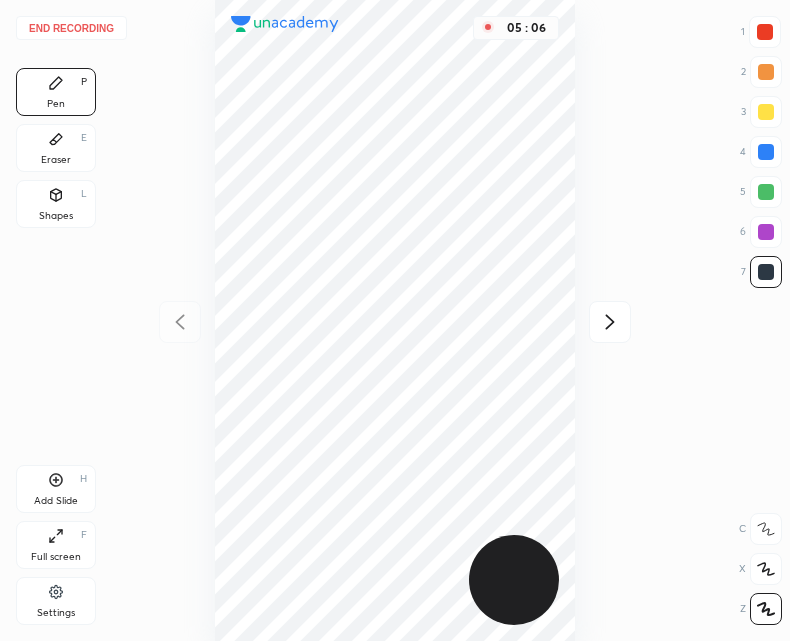 click 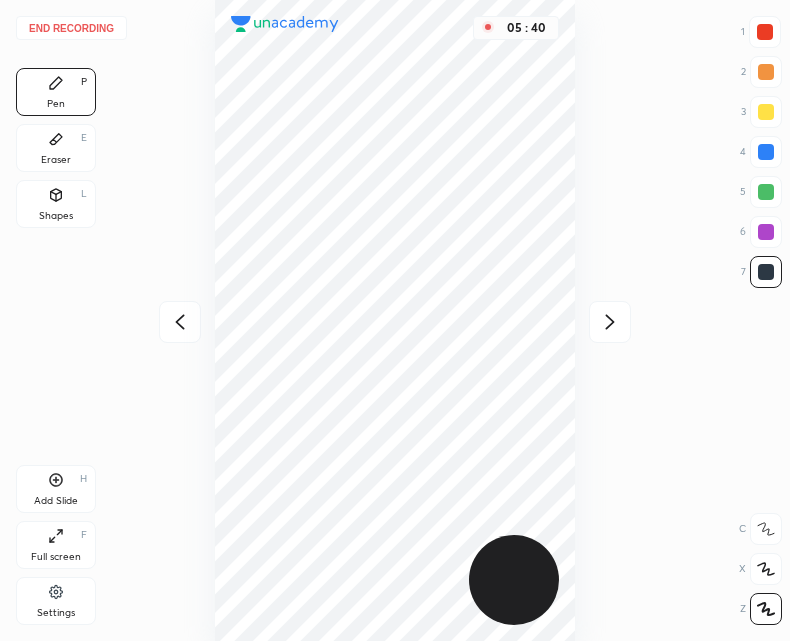 click 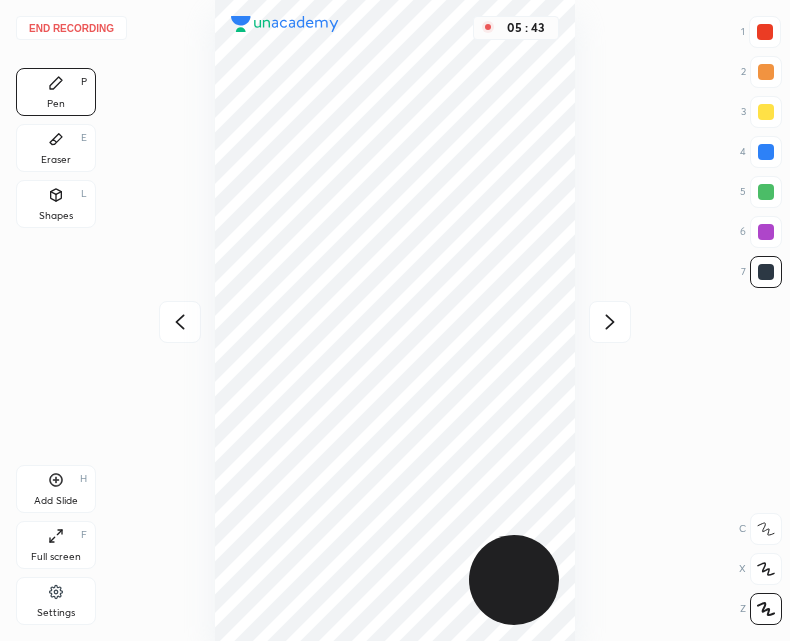 click 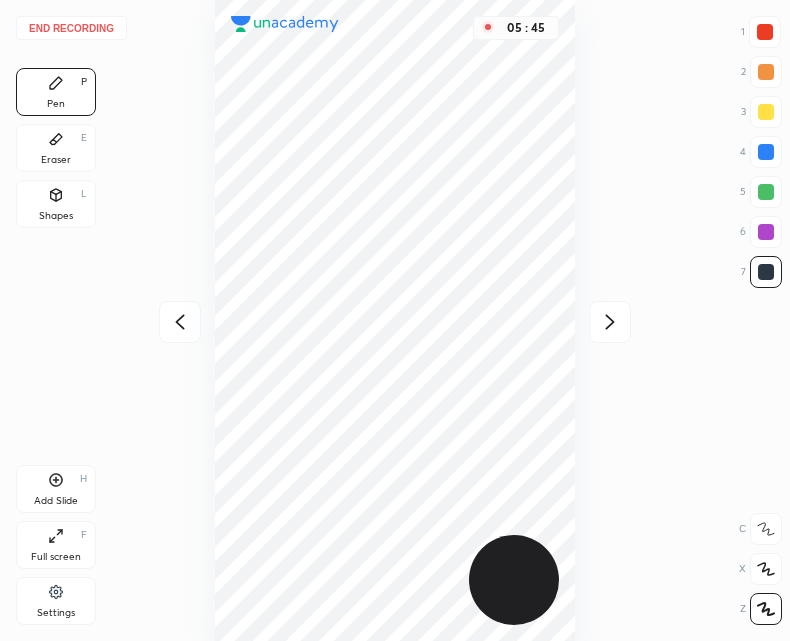 click 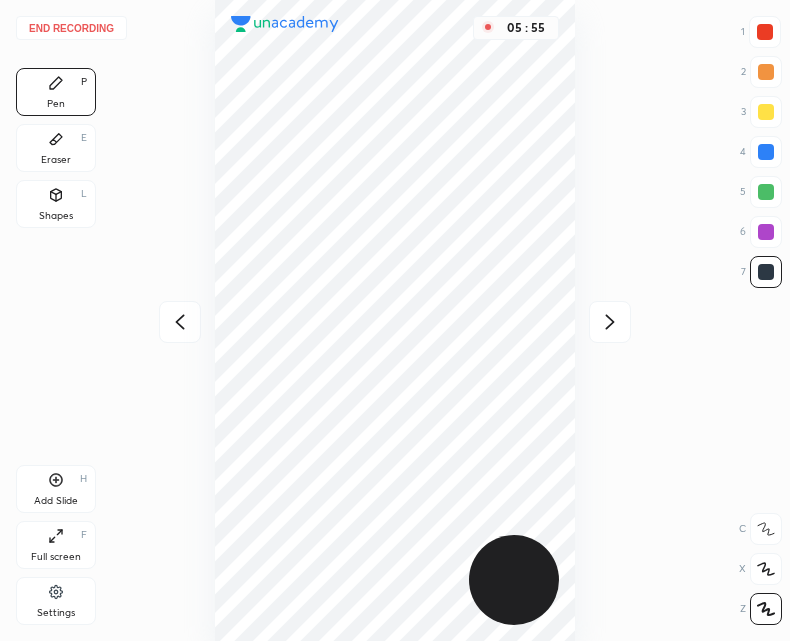 click on "End recording 1 2 3 4 5 6 7 R O A L C X Z   Erase all C X Z Pen P Eraser E Shapes L Add Slide H Full screen F Settings [TIME]" at bounding box center (395, 320) 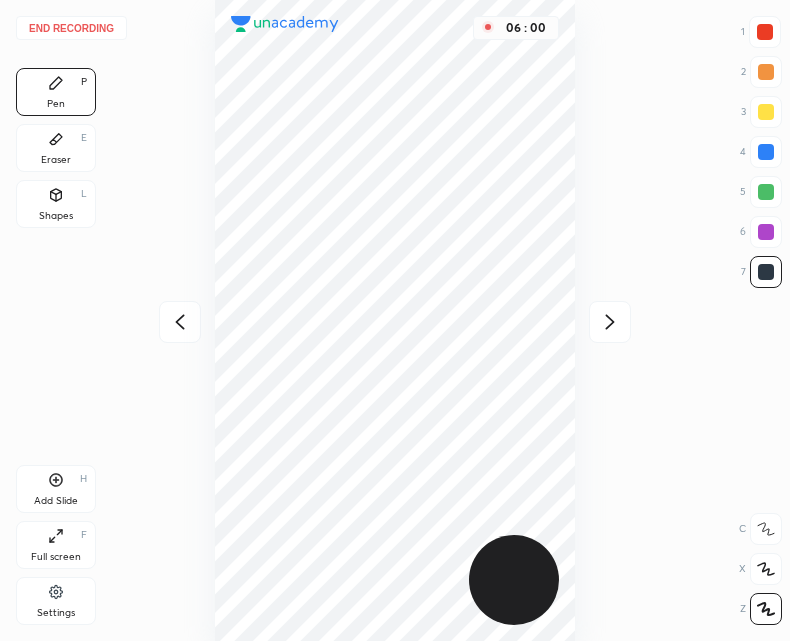 click 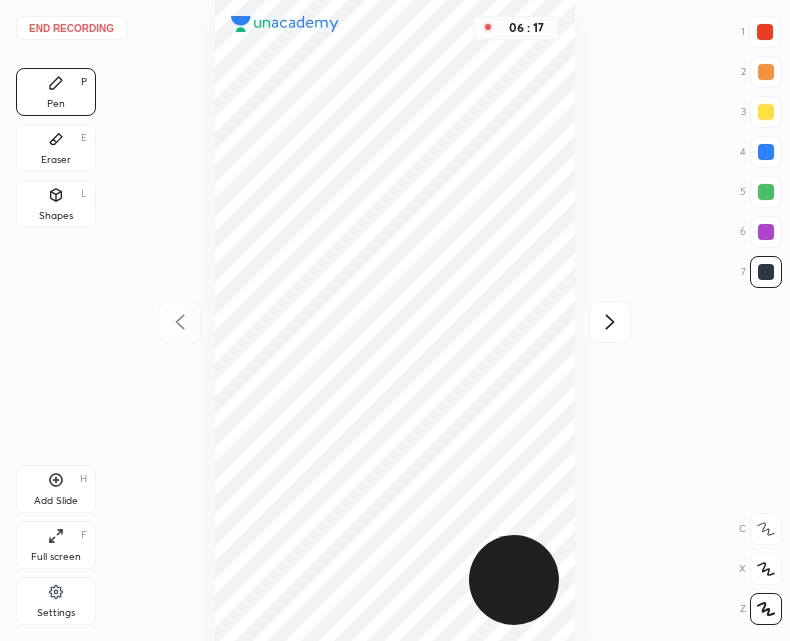 click 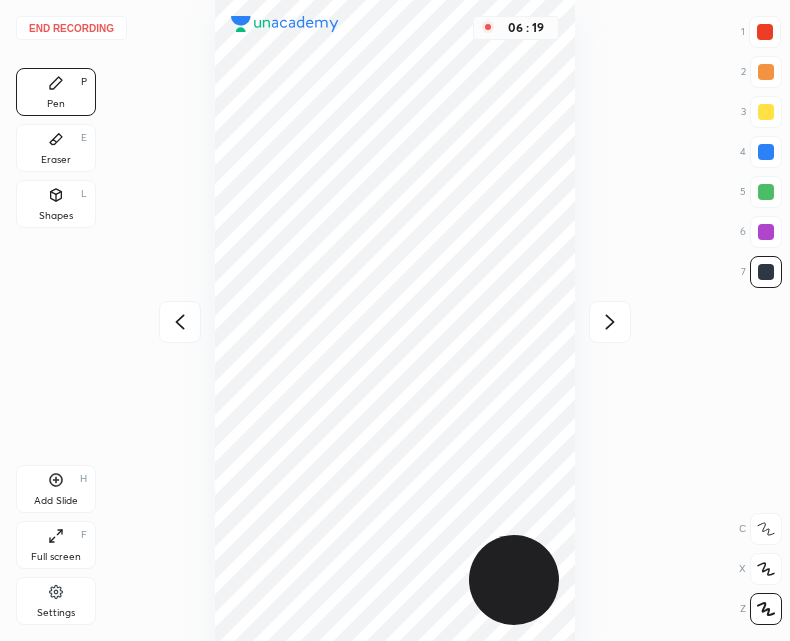 click 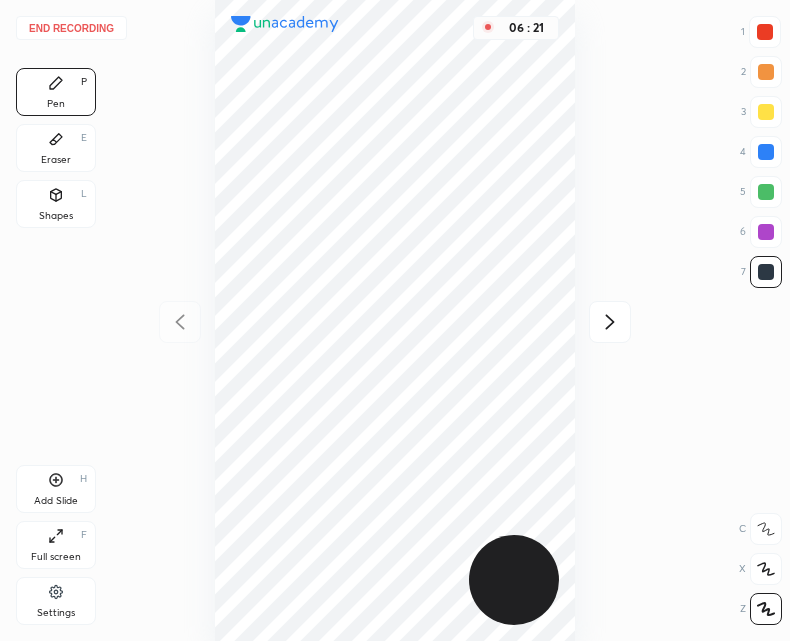 click on "Add Slide H" at bounding box center (56, 489) 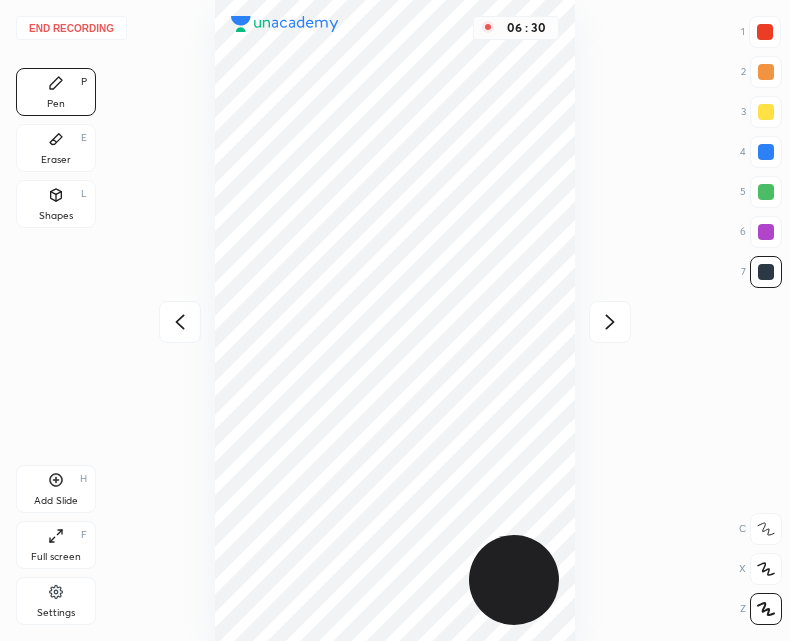 click 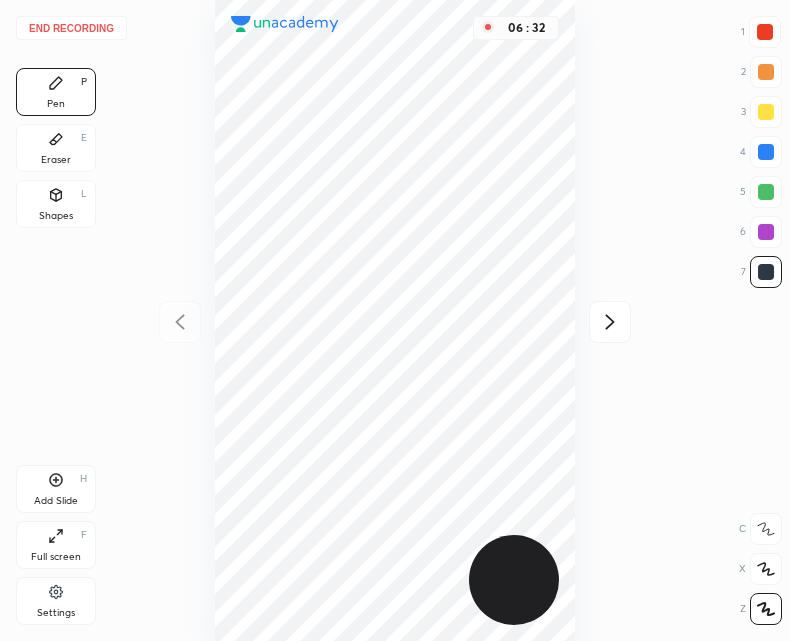 click 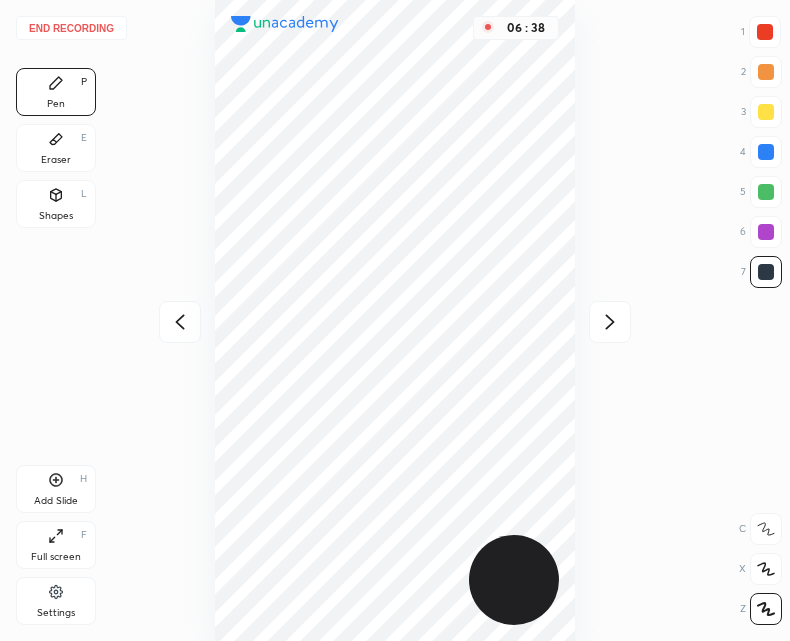 click 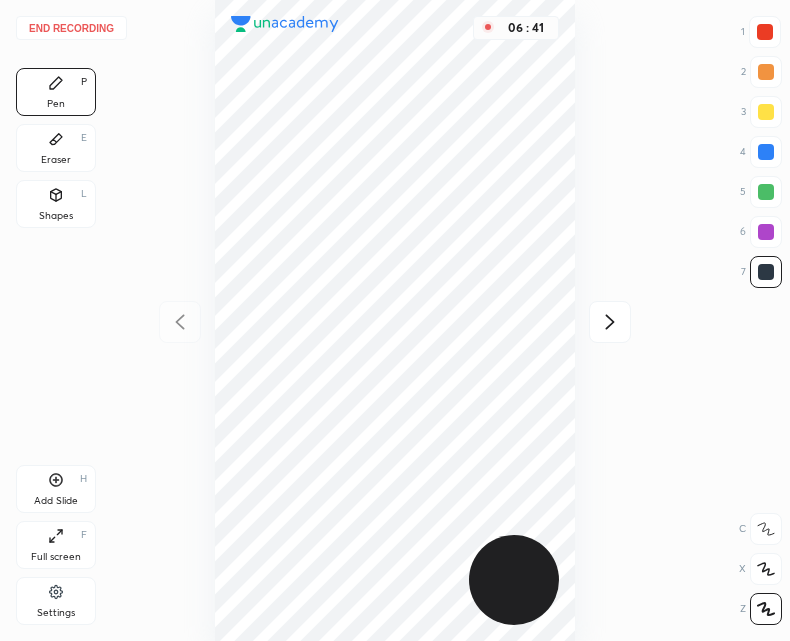 click 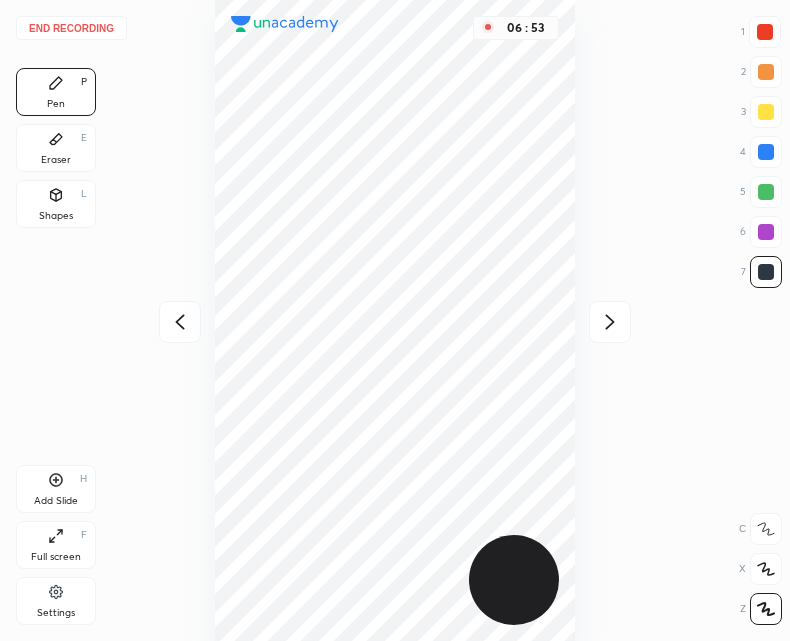 click 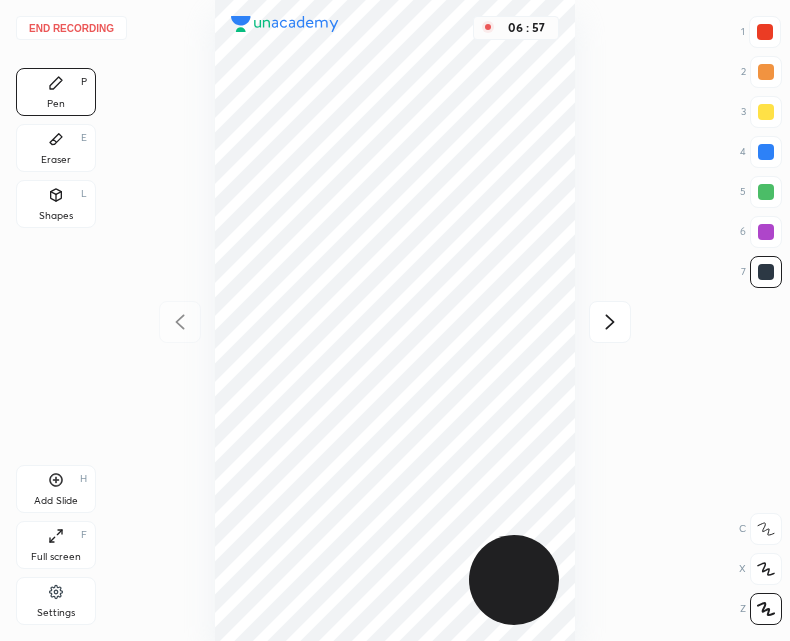 click 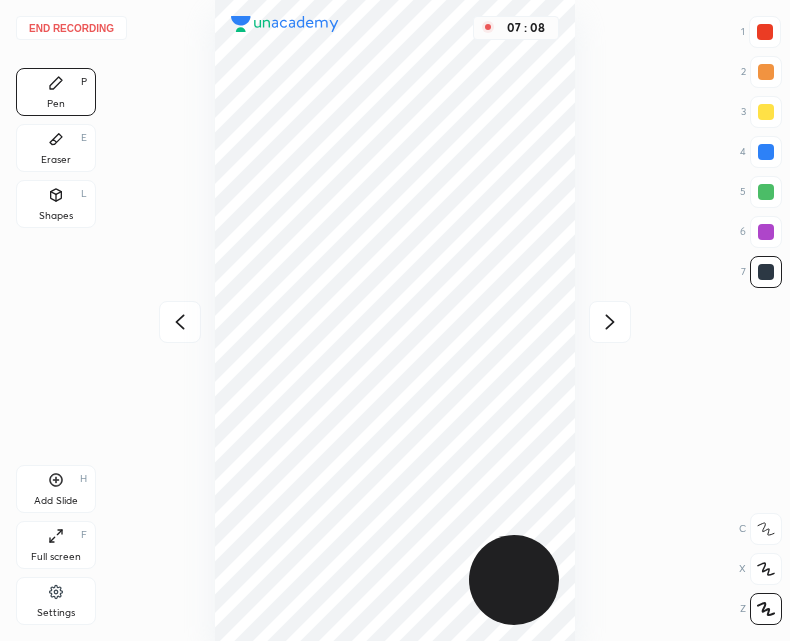 click 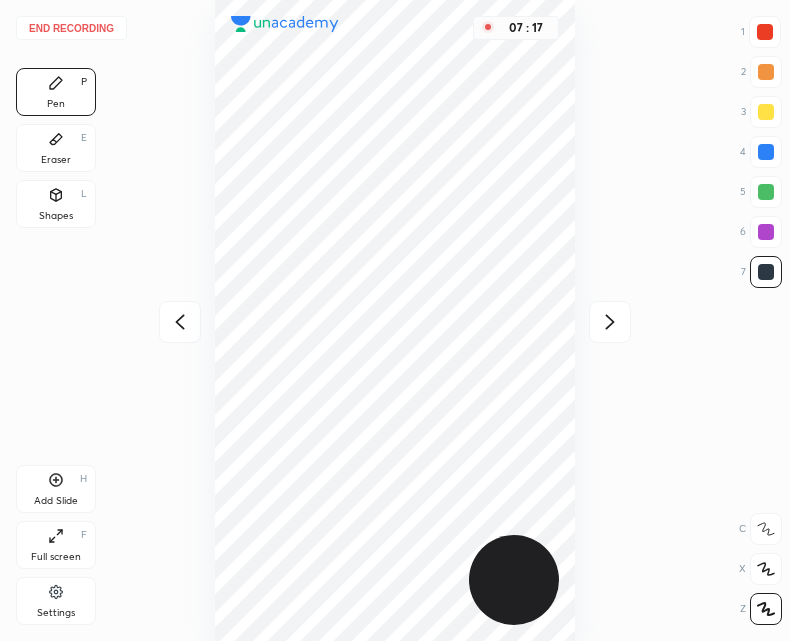 click 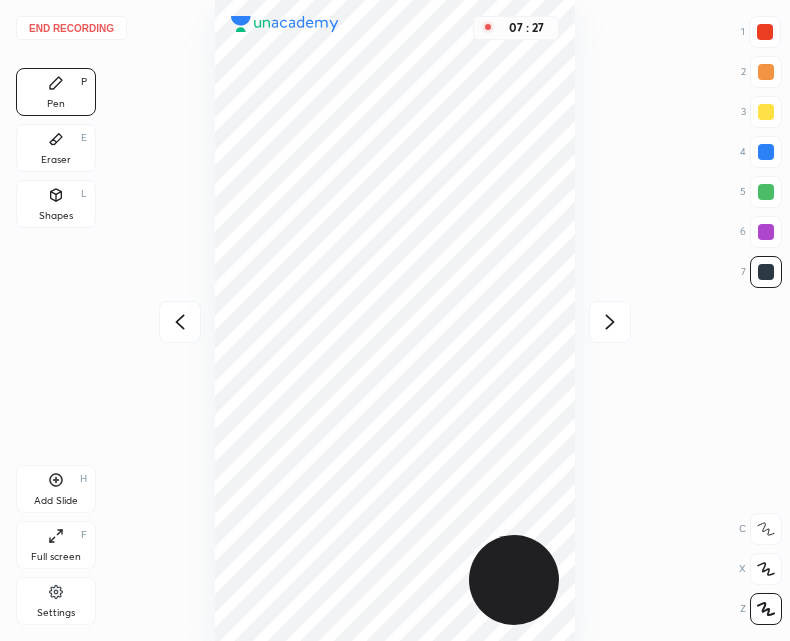 click at bounding box center [180, 322] 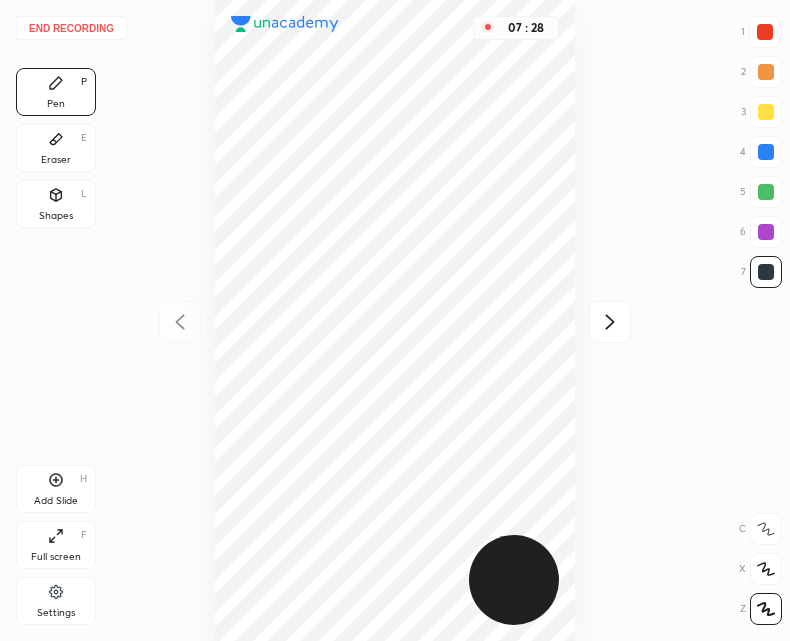 click on "07 : 28" at bounding box center (395, 320) 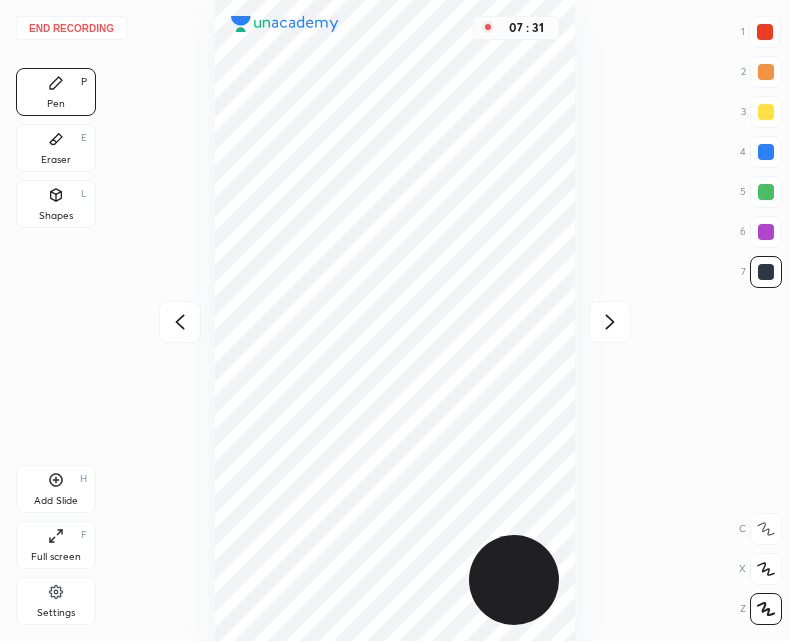click 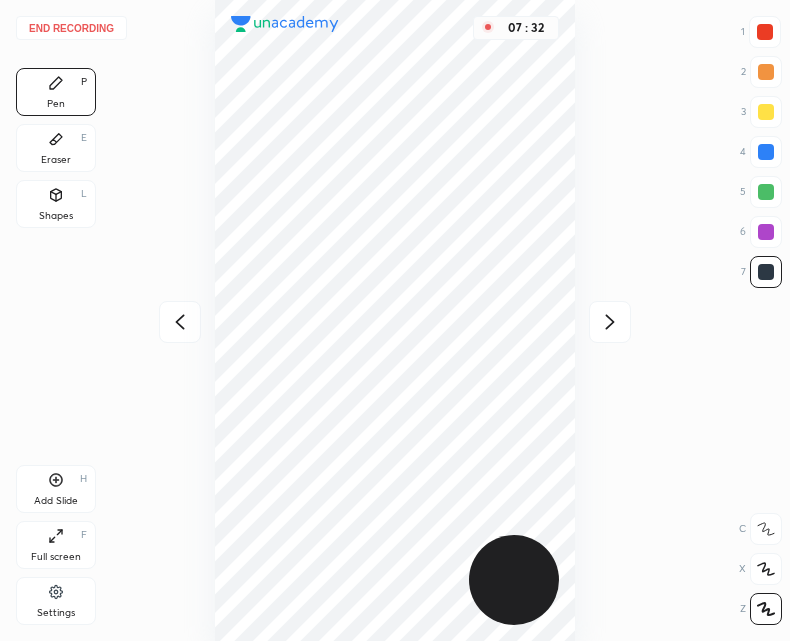 click 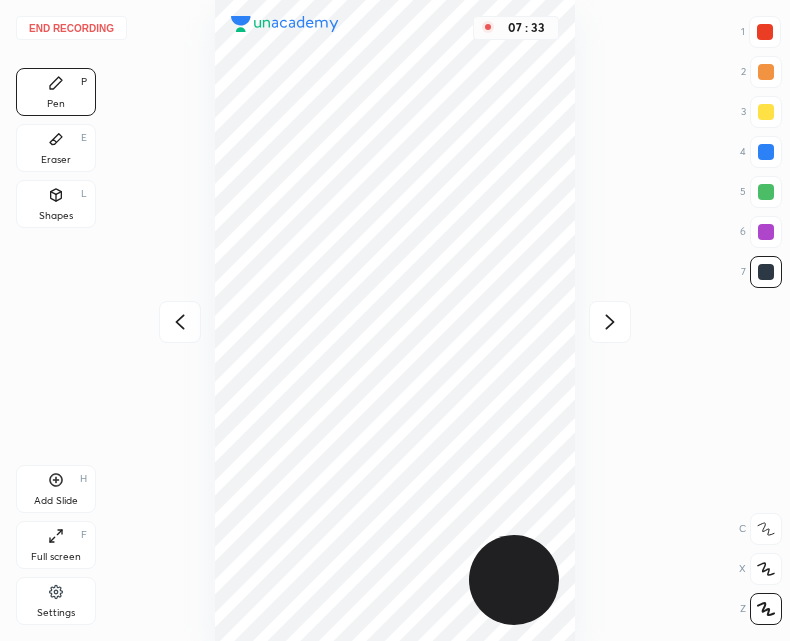 click 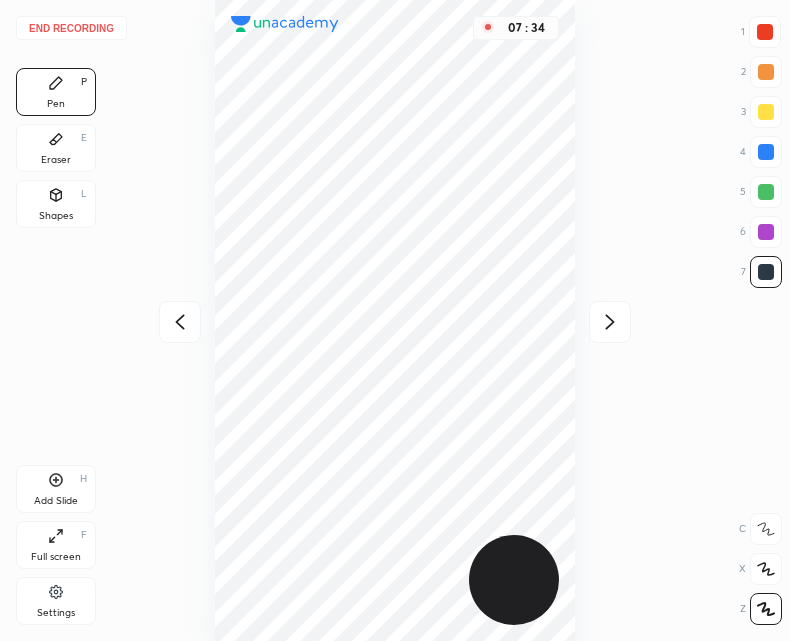 click 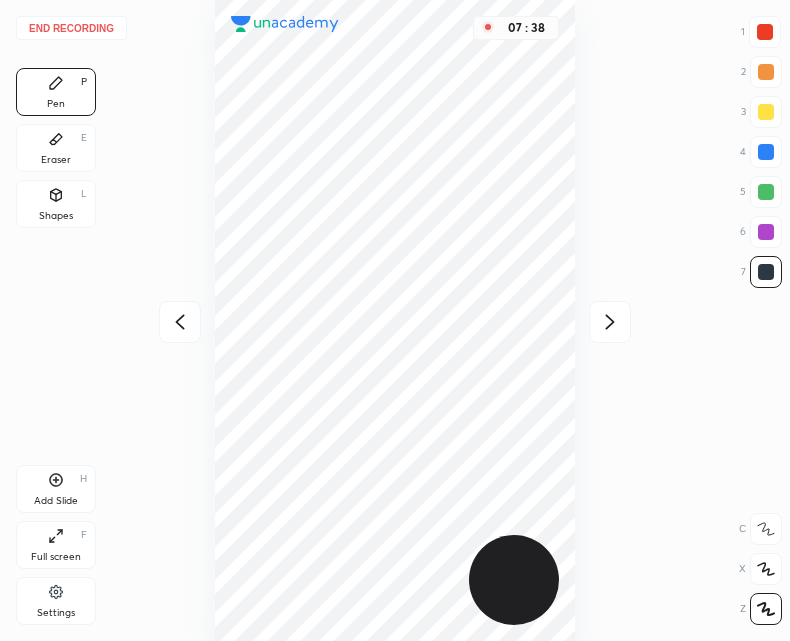 click 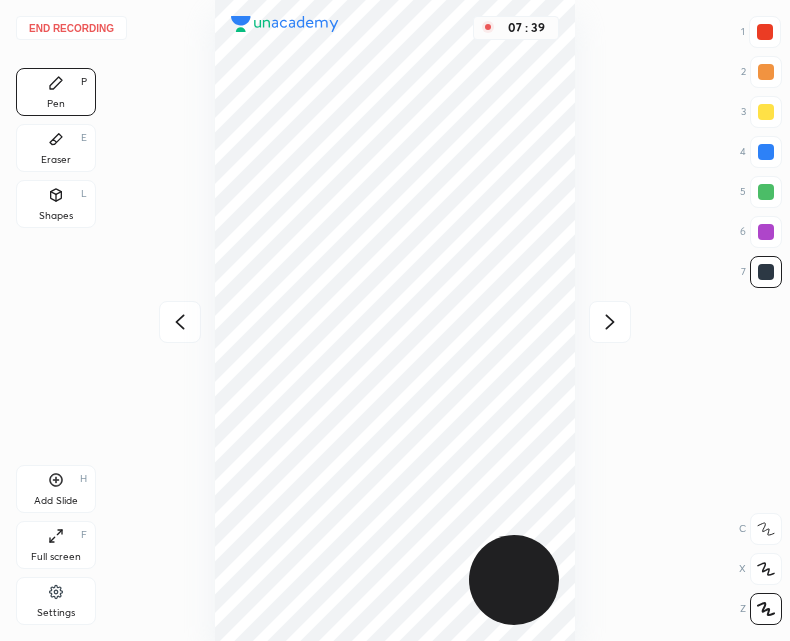 click at bounding box center (180, 322) 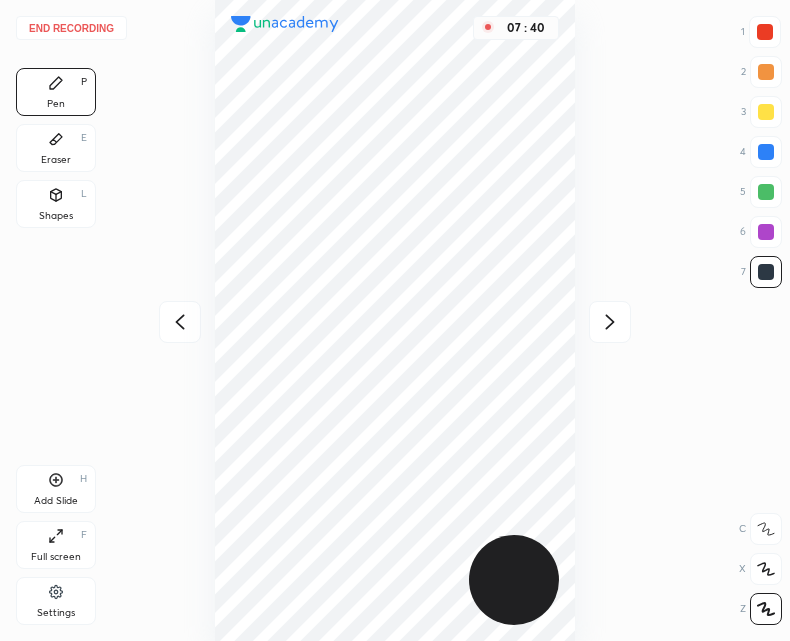 click 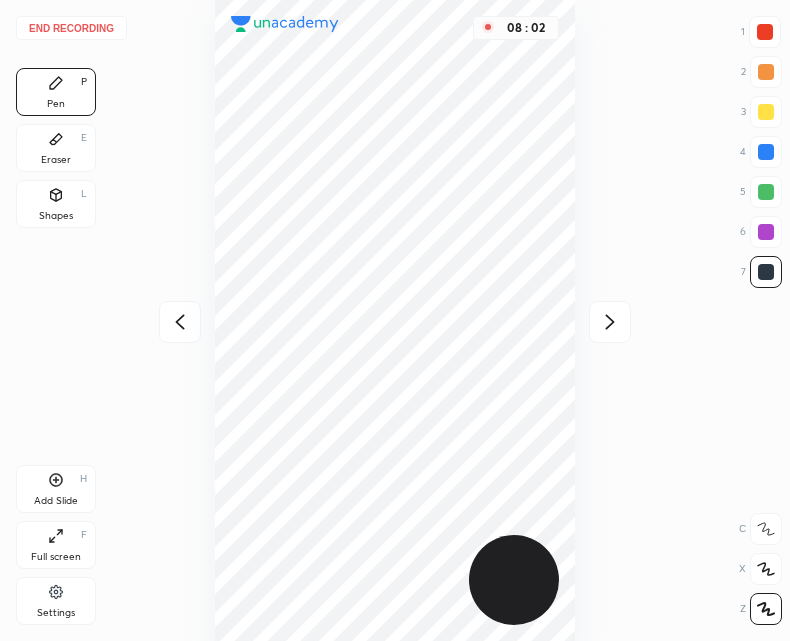 click 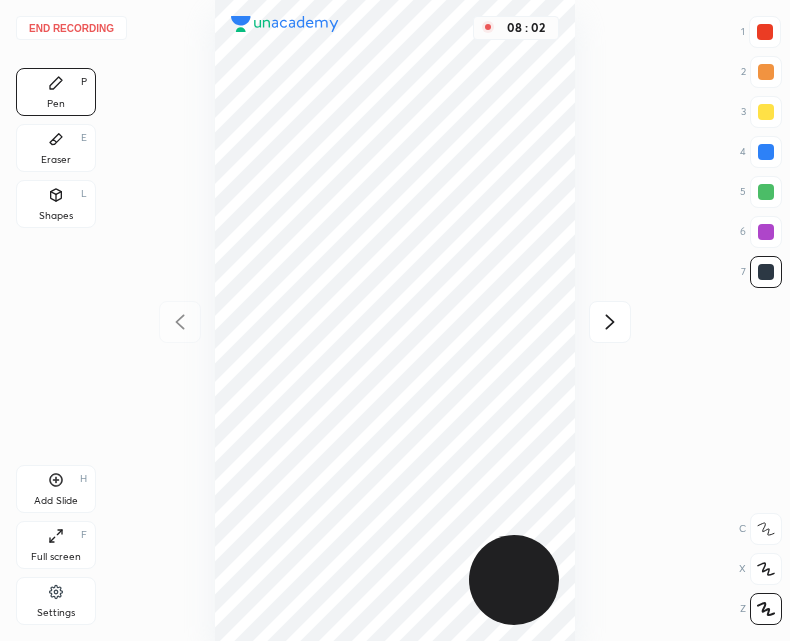 click on "08 : 02" at bounding box center [395, 320] 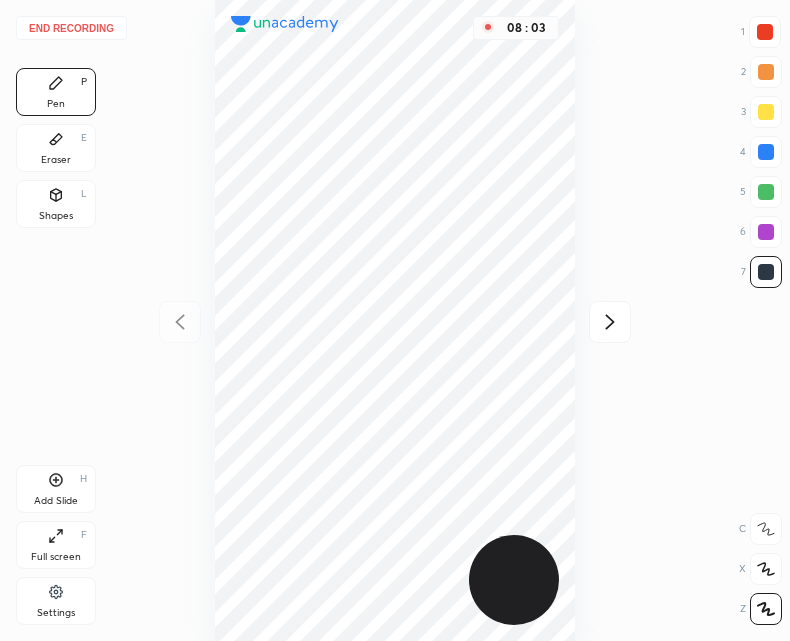 click 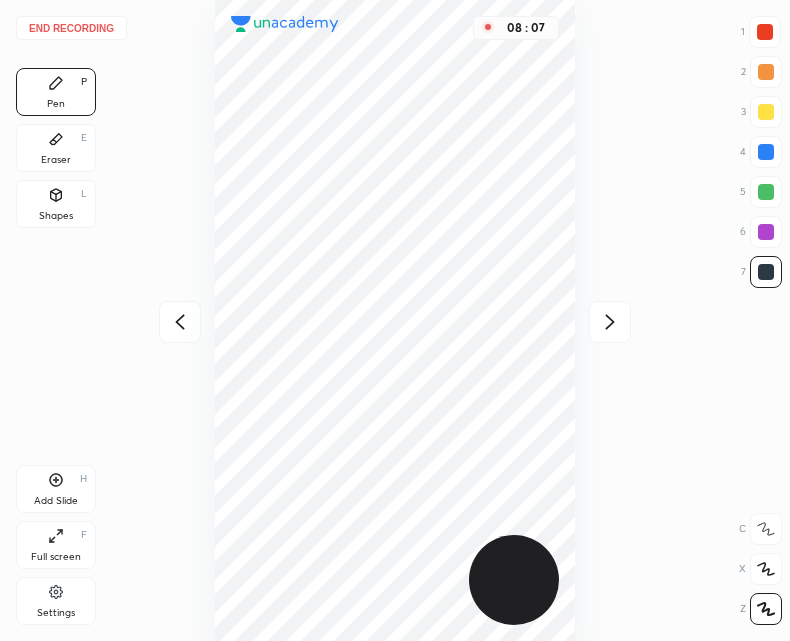 click on "End recording 1 2 3 4 5 6 7 R O A L C X Z   Erase all C X Z Pen P Eraser E Shapes L Add Slide H Full screen F Settings [TIME]" at bounding box center [395, 320] 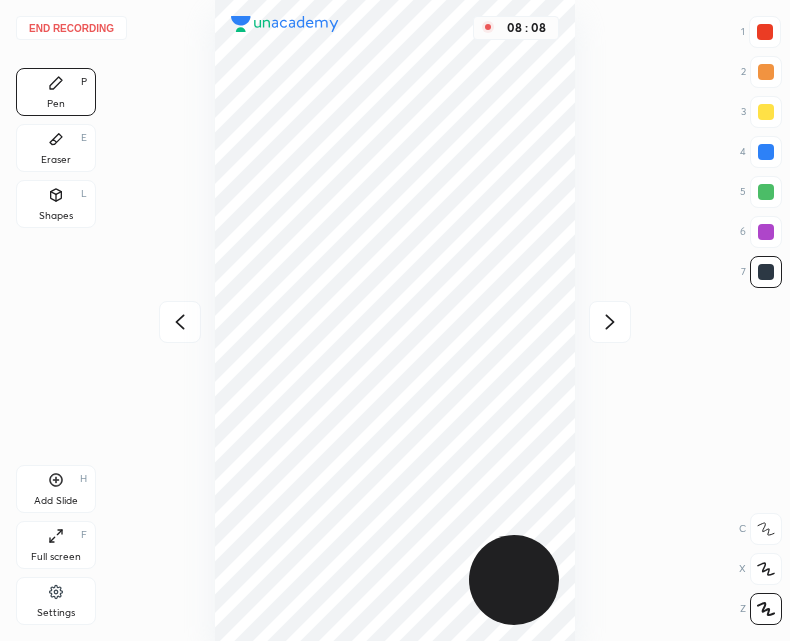 click on "End recording 1 2 3 4 5 6 7 R O A L C X Z   Erase all C X Z Pen P Eraser E Shapes L Add Slide H Full screen F Settings [TIME]" at bounding box center [395, 320] 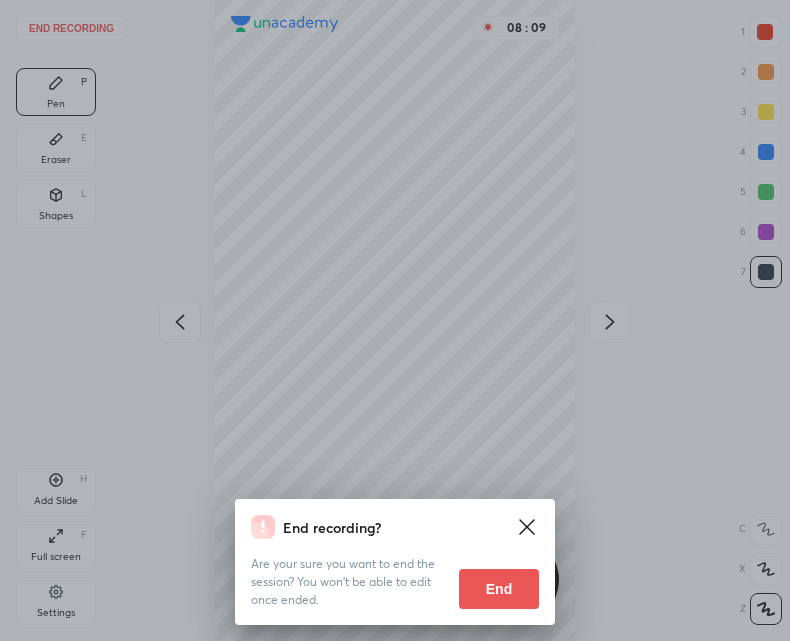 click on "End" at bounding box center (499, 589) 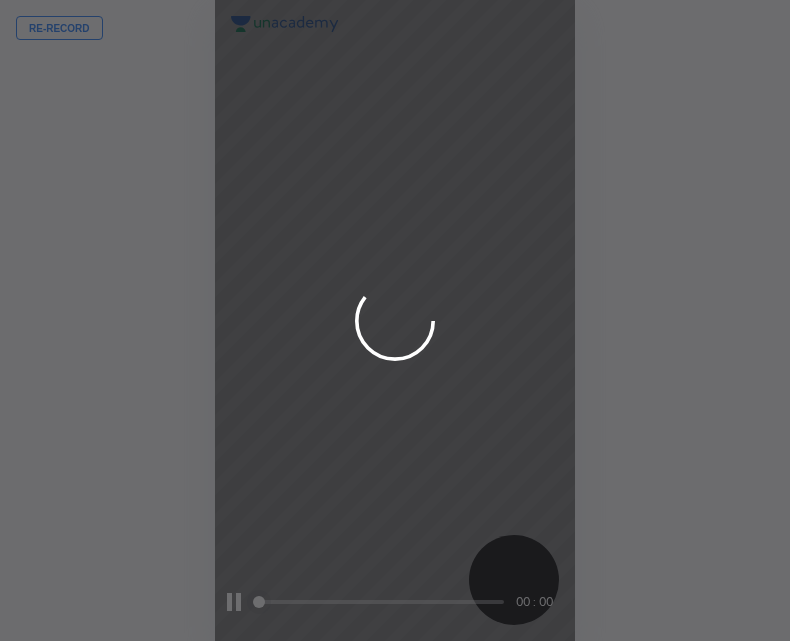 click 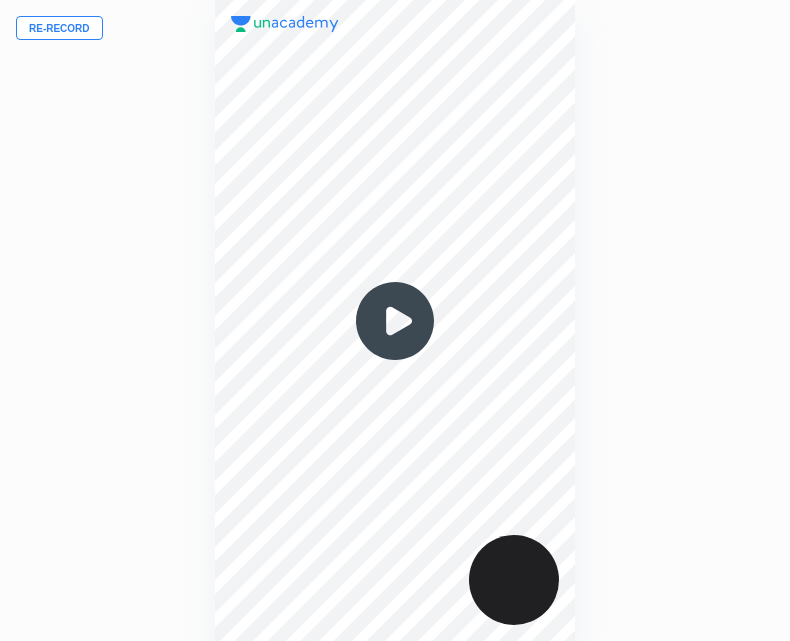 click at bounding box center (395, 321) 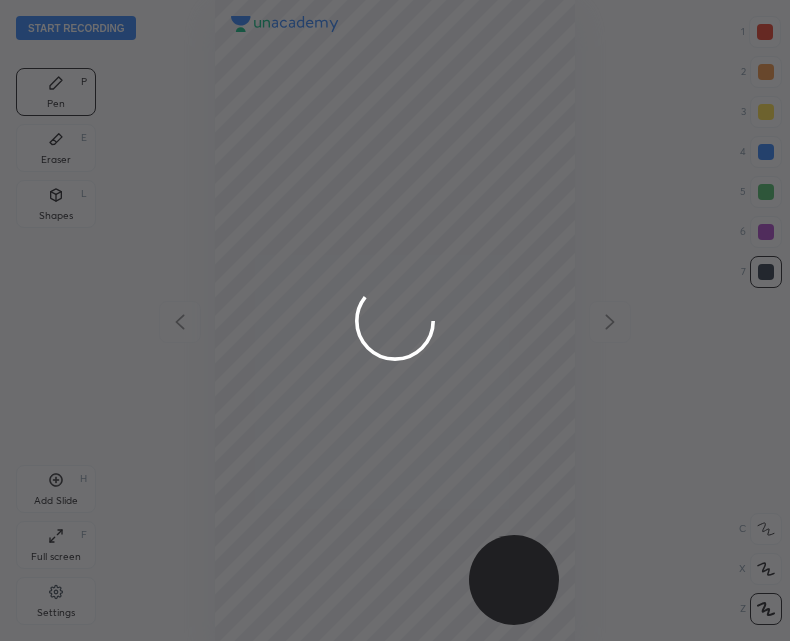 scroll, scrollTop: 99359, scrollLeft: 99530, axis: both 